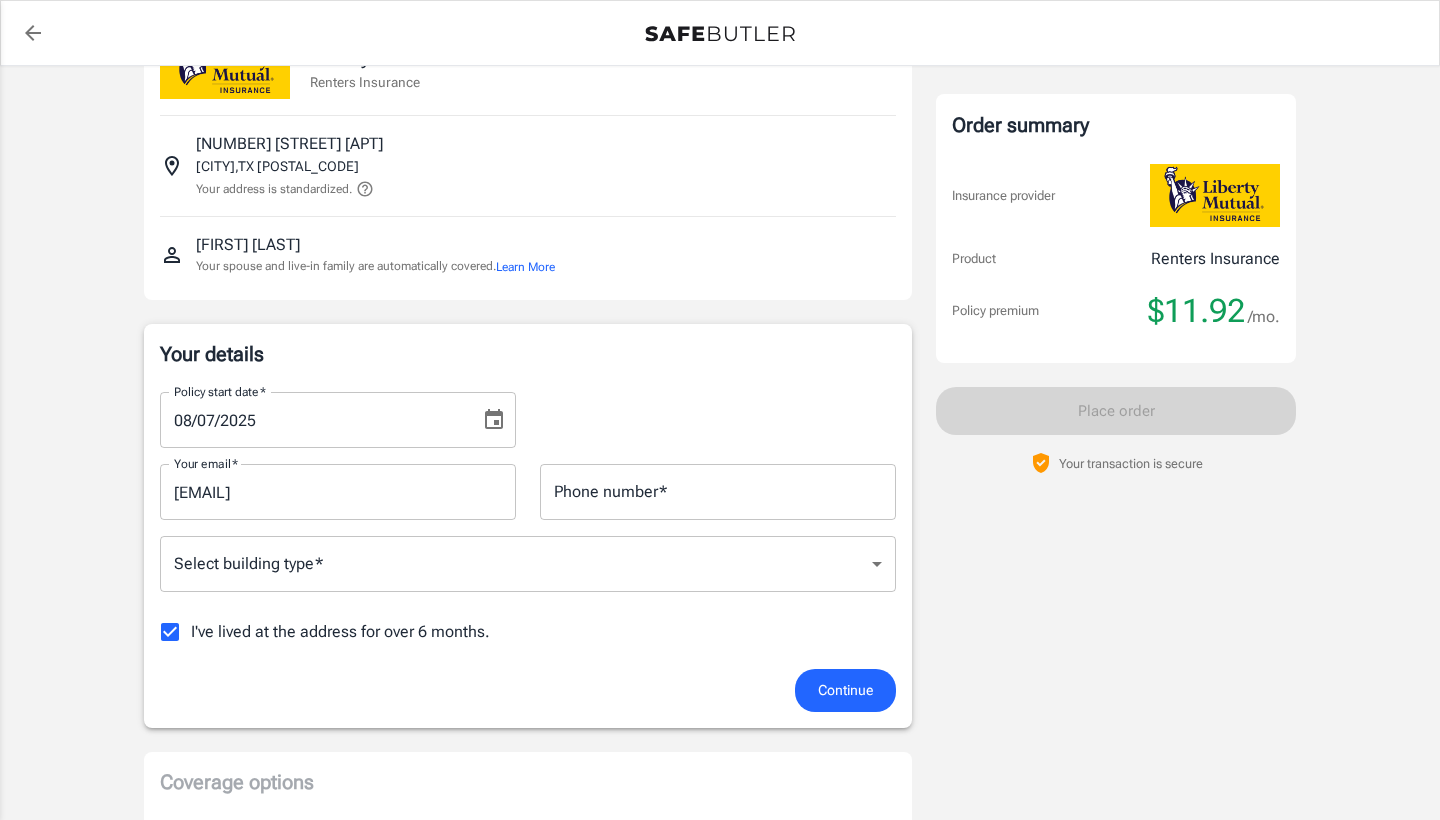 scroll, scrollTop: 88, scrollLeft: 0, axis: vertical 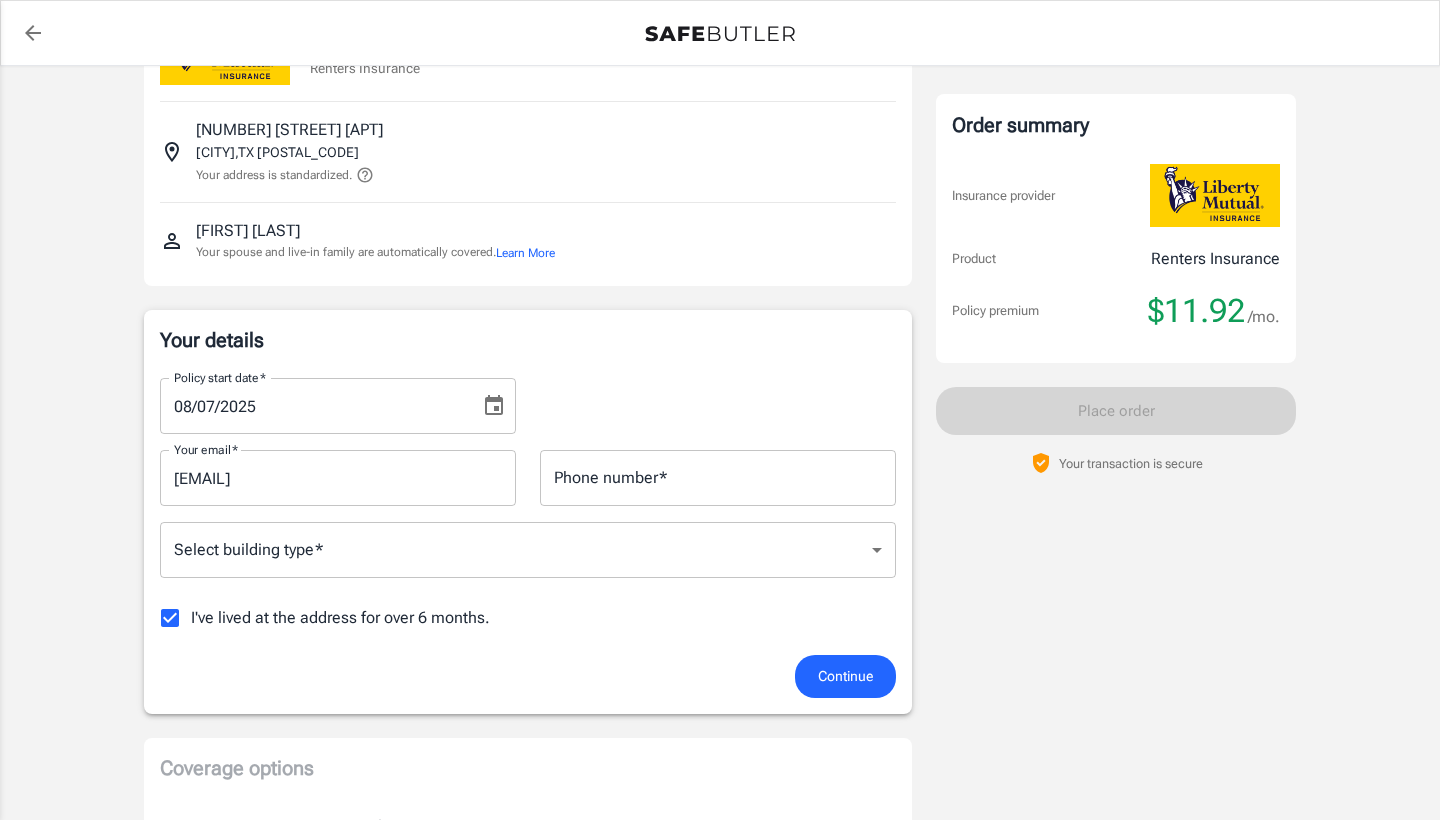 click on "Policy premium $ 11.92 /mo Liberty Mutual Renters Insurance [NUMBER] [STREET] [APT]   [CITY] ,  TX   [POSTAL_CODE] Your address is standardized. [FIRST]   [LAST] Your spouse and live-in family are automatically covered.  Learn More Your details Policy start date   * 08/07/2025 Policy start date   * Your email   * [EMAIL] Your email   * Phone number   * Phone number   * Select building type   * ​ Select building type   * I've lived at the address for over 6 months. Previous Address     Your Previous Address If you have lived at the insured address for less than 6 months, Liberty Mutual requires your previous address. Street address Street address Apt, suite, etc. (optional) Apt, suite, etc. (optional) City City State Alabama Alaska Arizona Arkansas California Colorado Connecticut Delaware District Of Columbia Florida Georgia Hawaii Idaho Illinois Indiana Iowa Kansas Kentucky Louisiana Maine Maryland Massachusetts Michigan Minnesota" at bounding box center [720, 894] 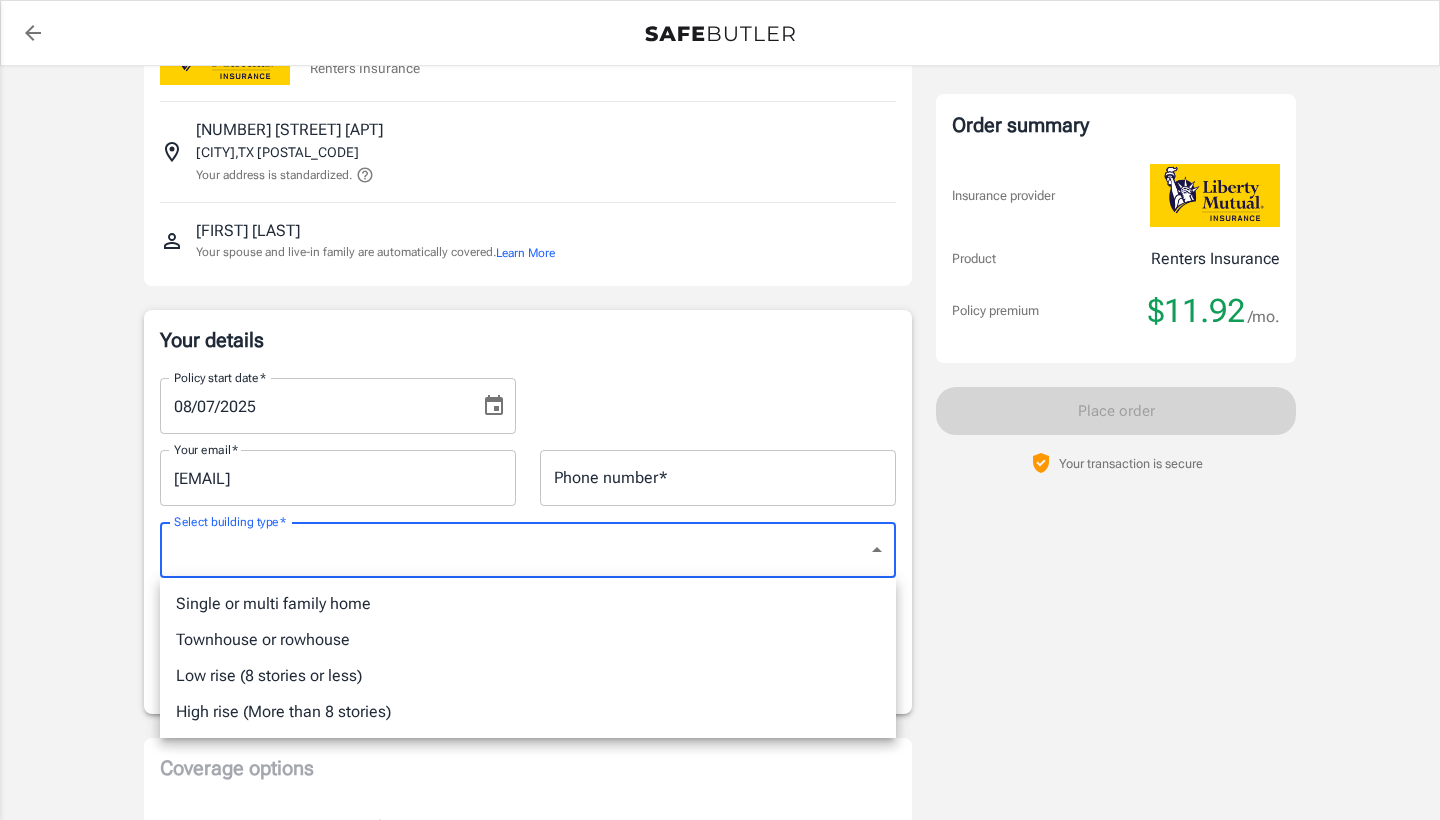 click at bounding box center (720, 410) 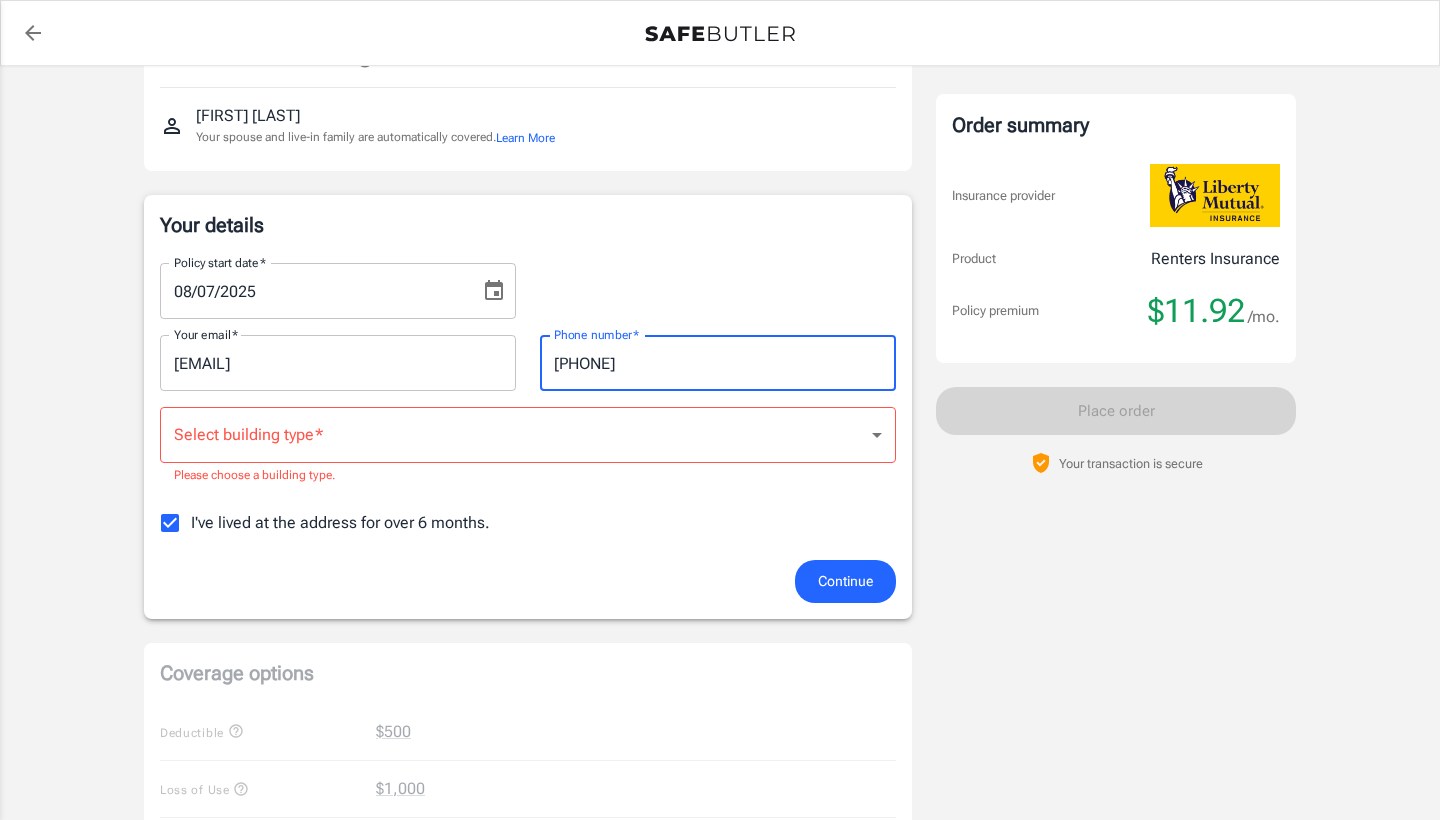 scroll, scrollTop: 219, scrollLeft: 0, axis: vertical 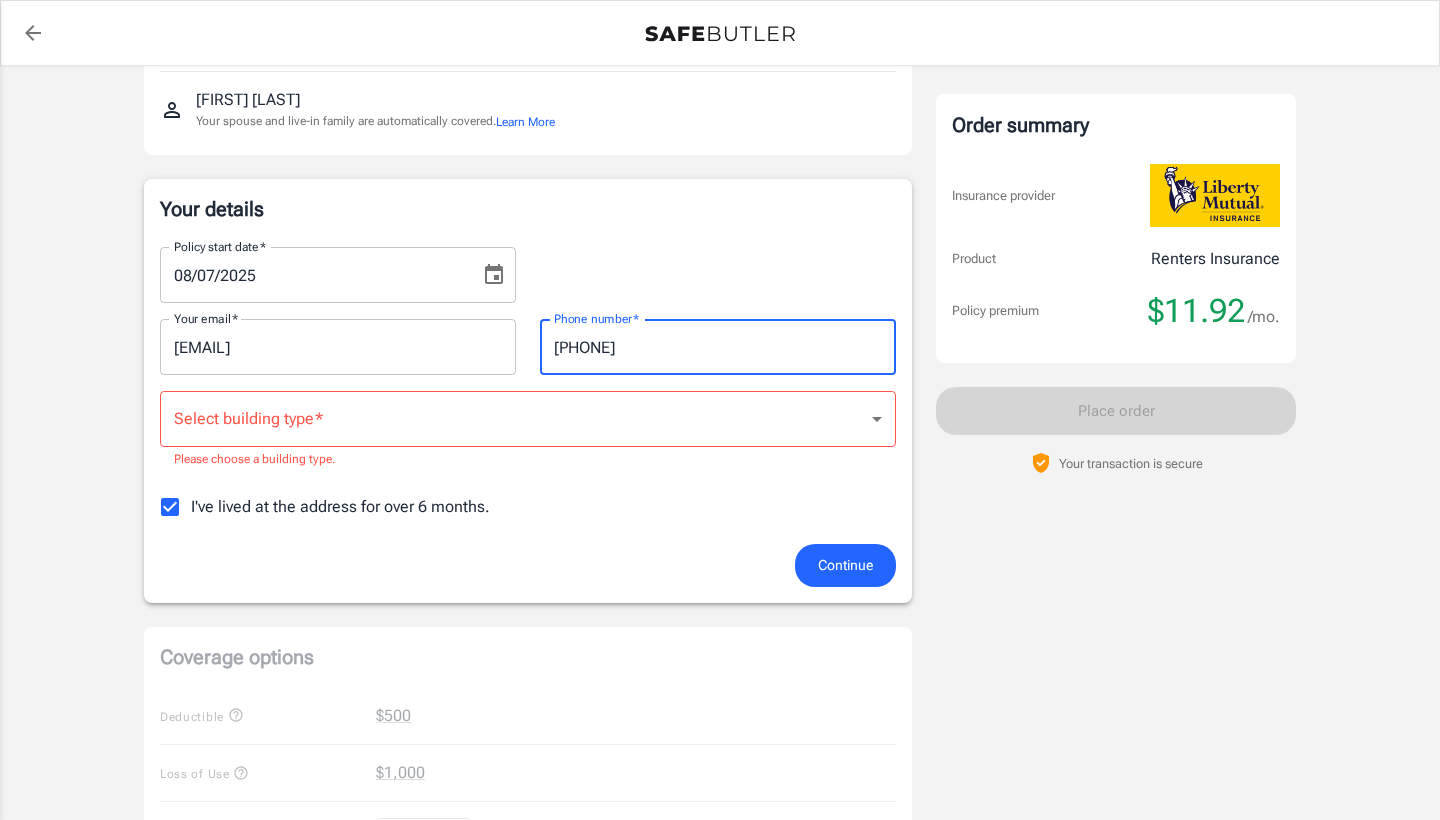 type on "[PHONE]" 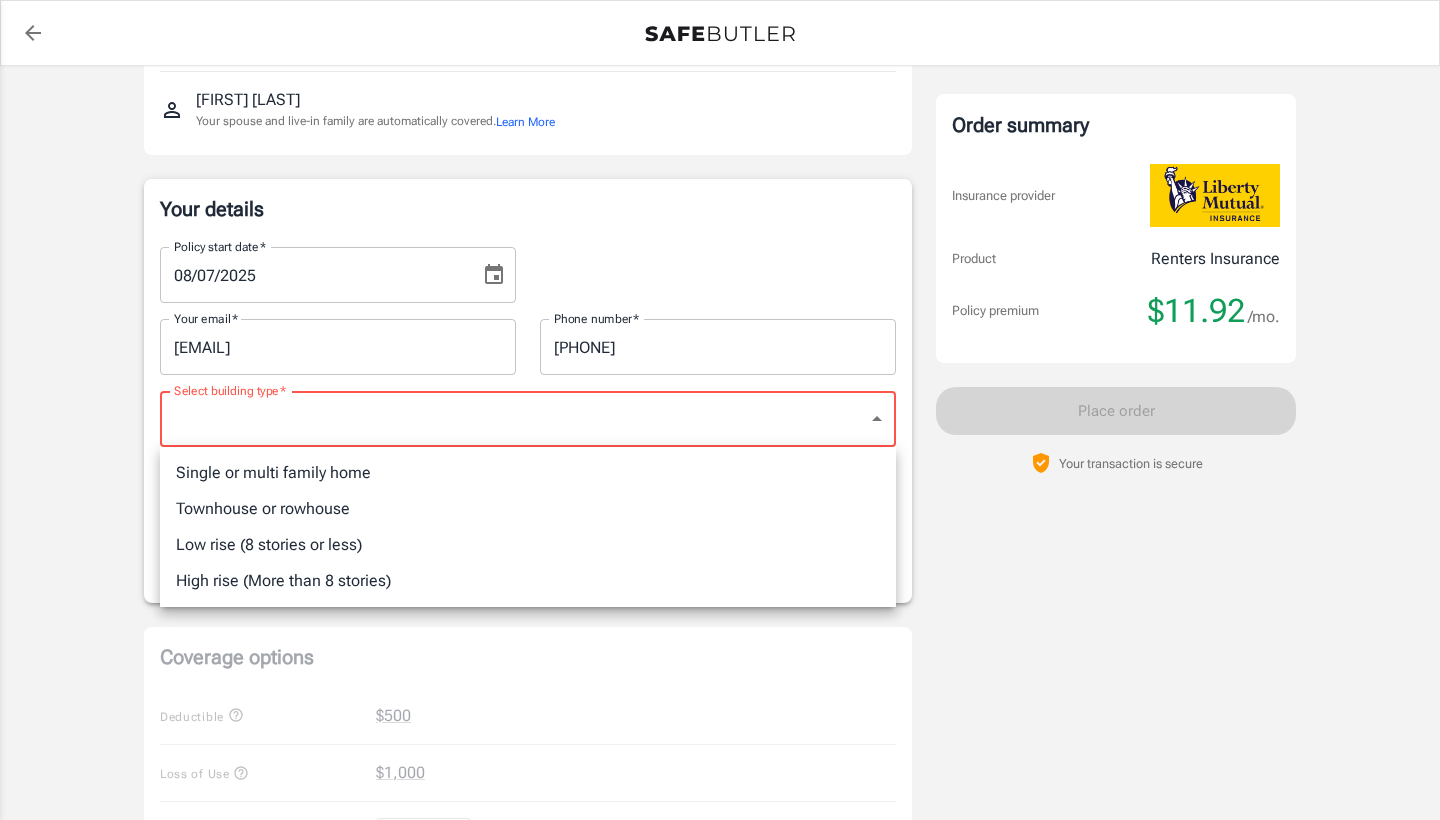 click on "Policy premium $ 11.92 /mo Liberty Mutual Renters Insurance [NUMBER] [STREET] [APT]   [CITY] ,  TX   [POSTAL_CODE] Your address is standardized. [FIRST]   [LAST] Your spouse and live-in family are automatically covered.  Learn More Your details Policy start date   * 08/07/2025 Policy start date   * Your email   * [EMAIL] Your email   * Phone number   * [PHONE] Phone number   * Select building type   * ​ Select building type   * Please choose a building type. I've lived at the address for over 6 months. Previous Address     Your Previous Address If you have lived at the insured address for less than 6 months, Liberty Mutual requires your previous address. Street address Street address Apt, suite, etc. (optional) Apt, suite, etc. (optional) City City State Alabama Alaska Arizona Arkansas California Colorado Connecticut Delaware District Of Columbia Florida Georgia Hawaii Idaho Illinois Indiana Iowa Kansas Kentucky Louisiana Maine" at bounding box center [720, 773] 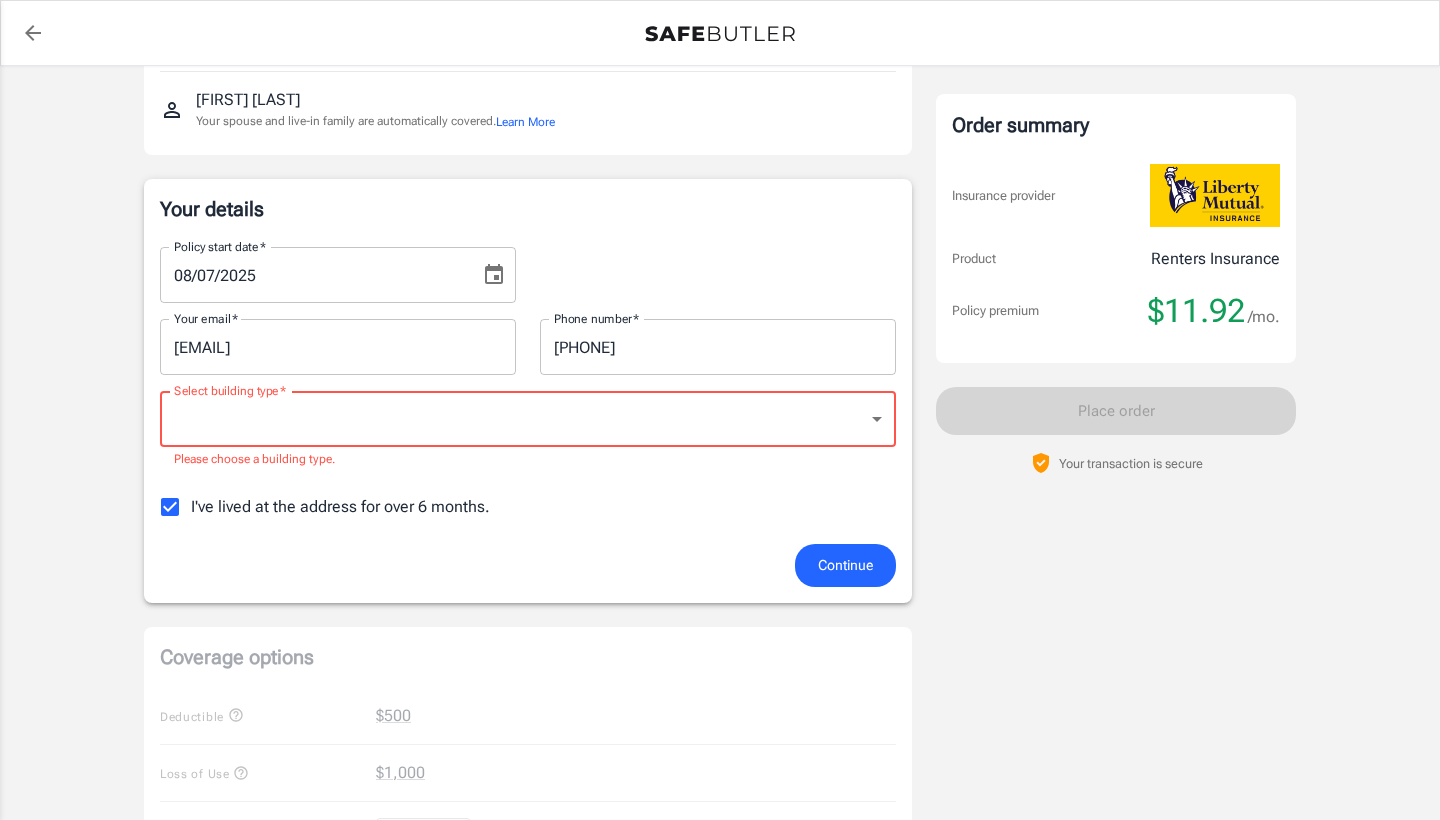 click on "I've lived at the address for over 6 months." at bounding box center (170, 507) 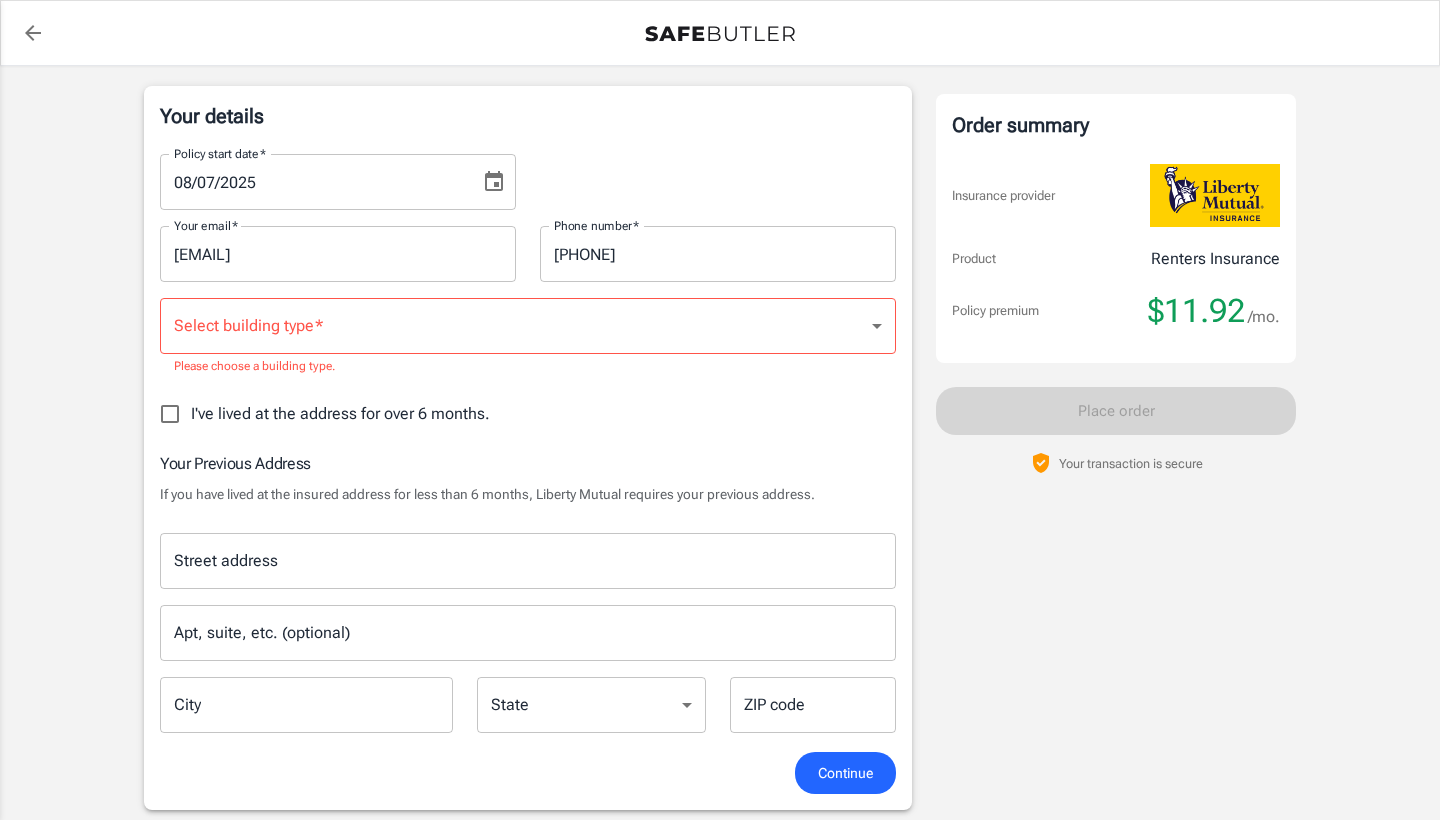 scroll, scrollTop: 312, scrollLeft: 0, axis: vertical 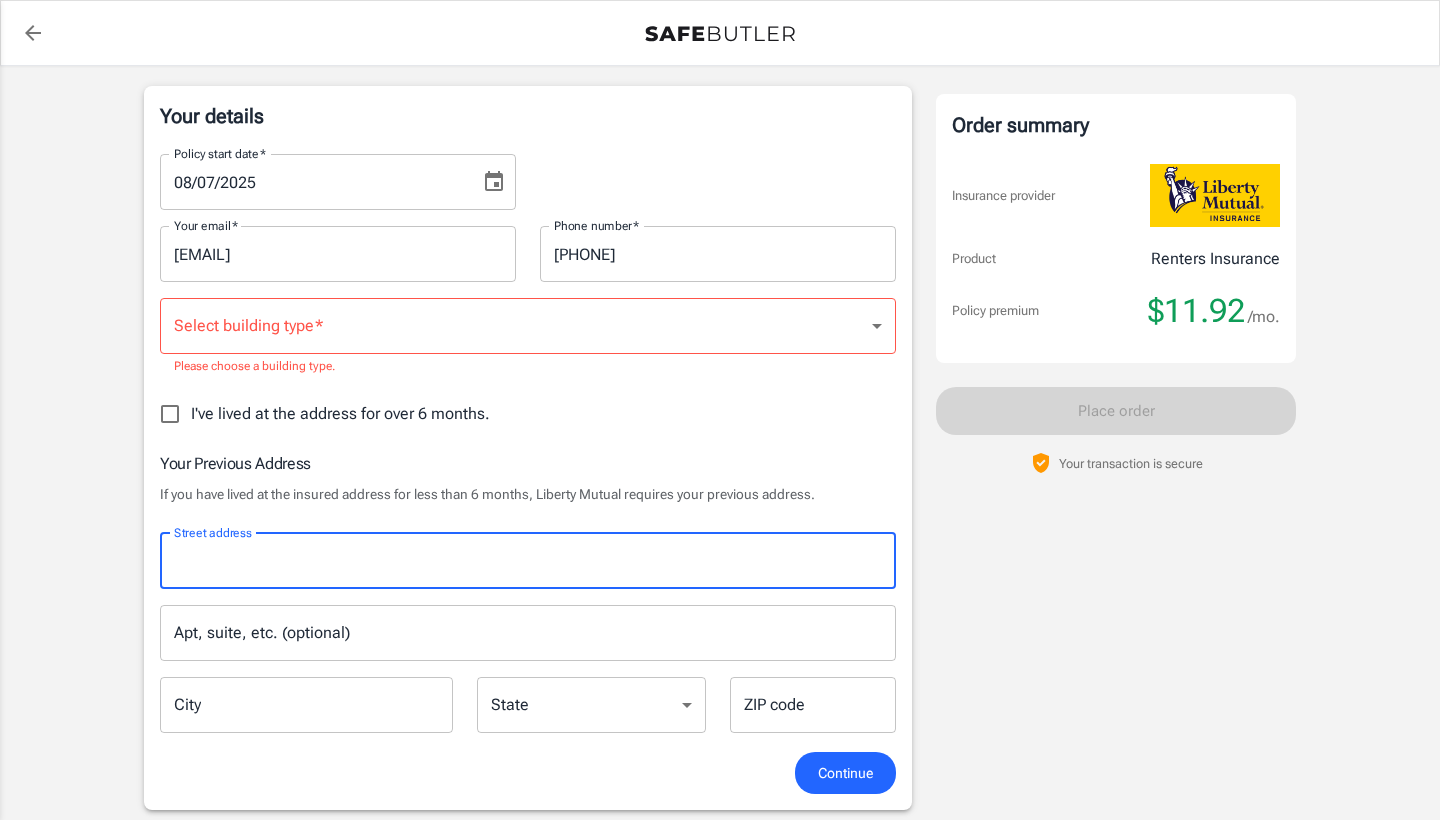 click on "Street address" at bounding box center (528, 561) 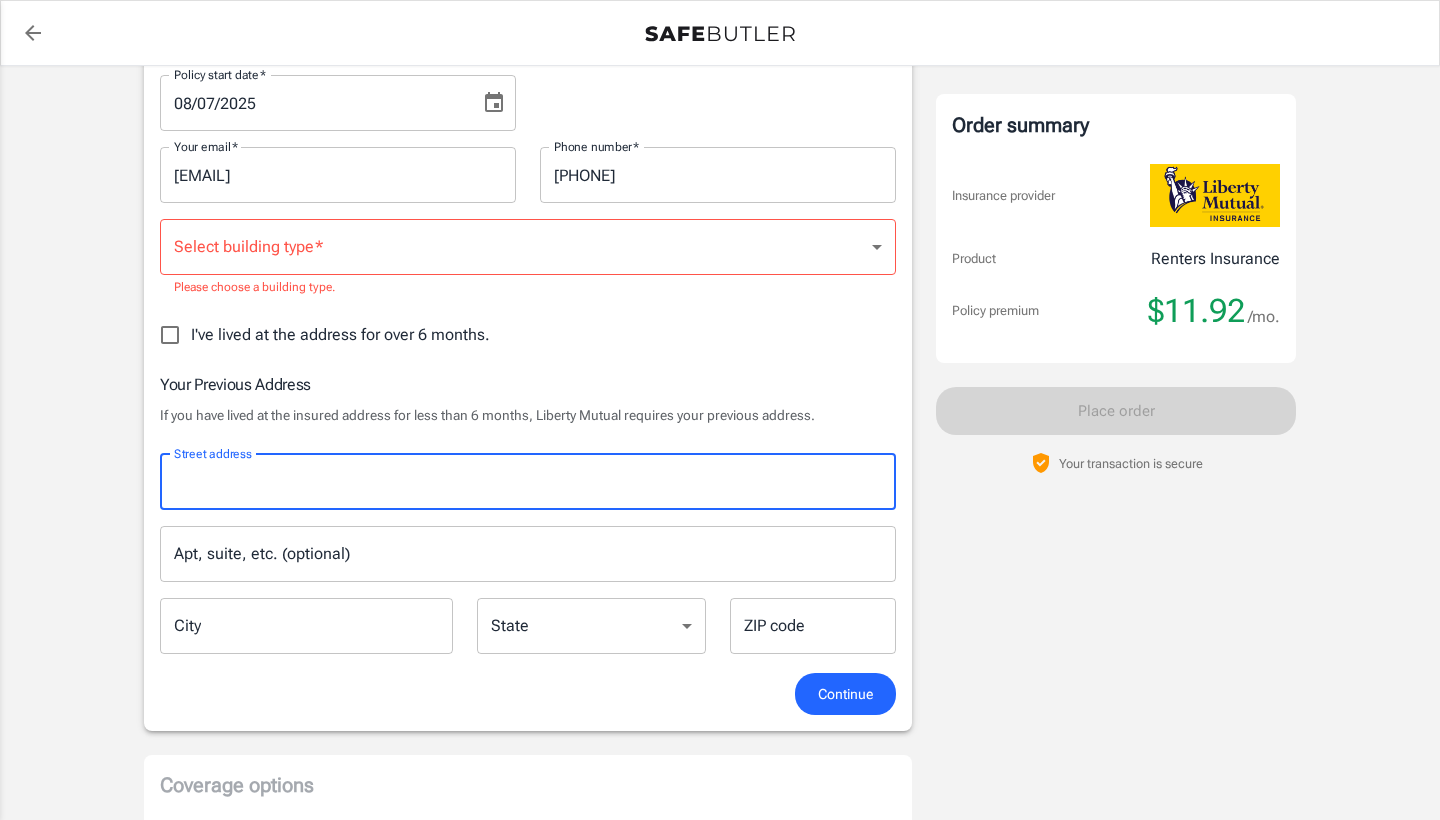 scroll, scrollTop: 410, scrollLeft: 0, axis: vertical 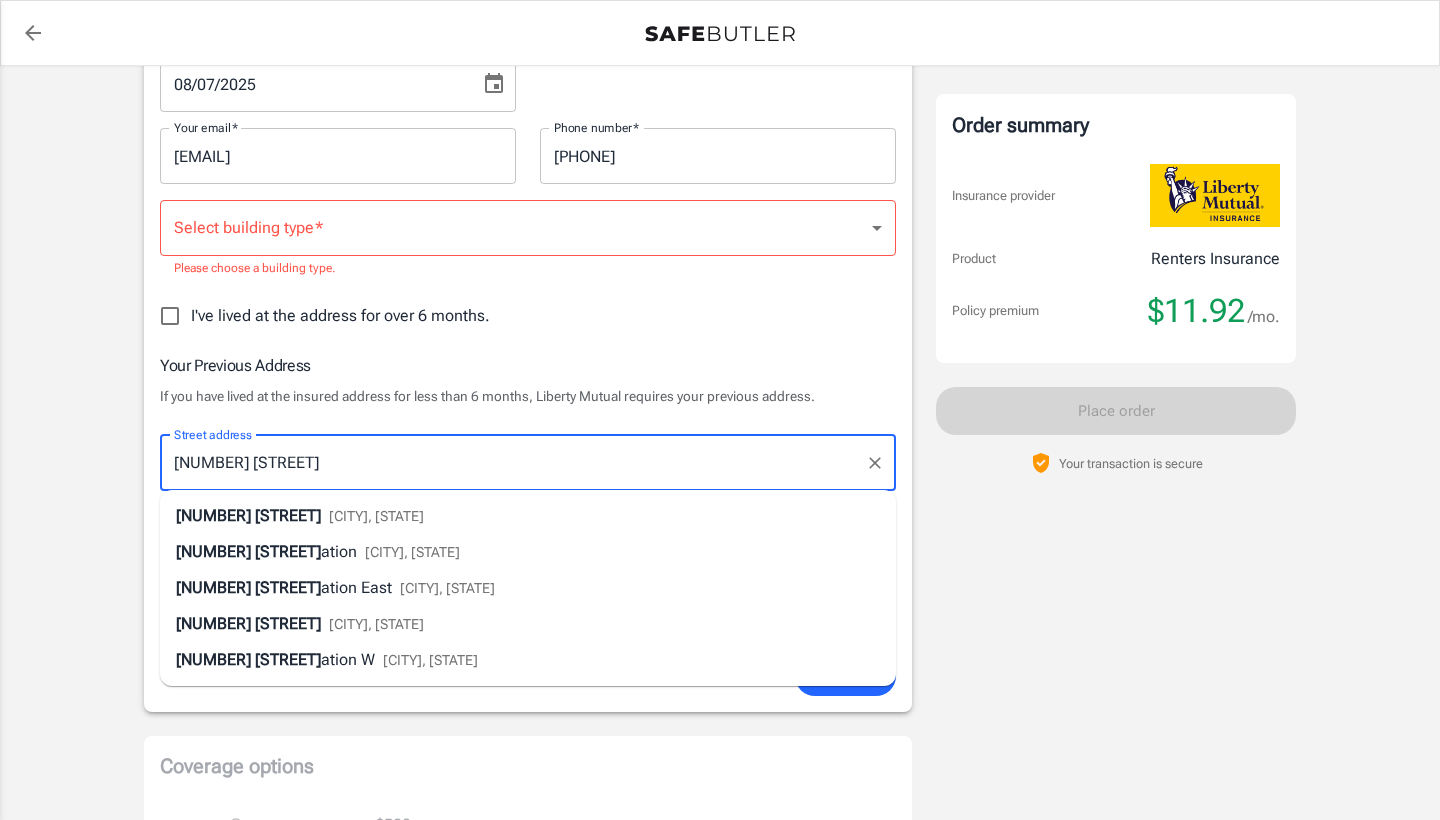 click on "[NUMBER]   [STREET] [CITY], [STATE]" at bounding box center [528, 516] 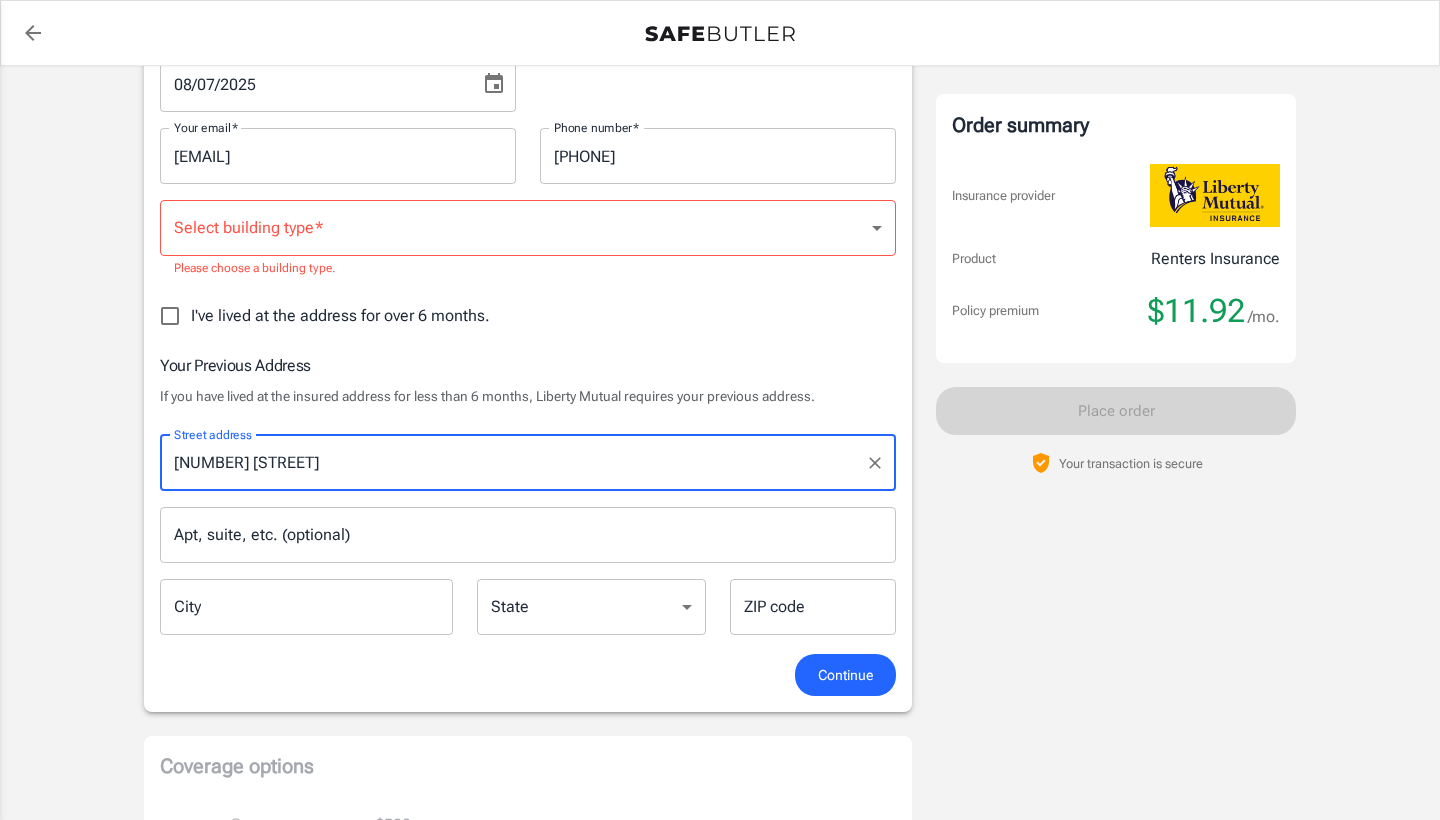 type on "[CITY]" 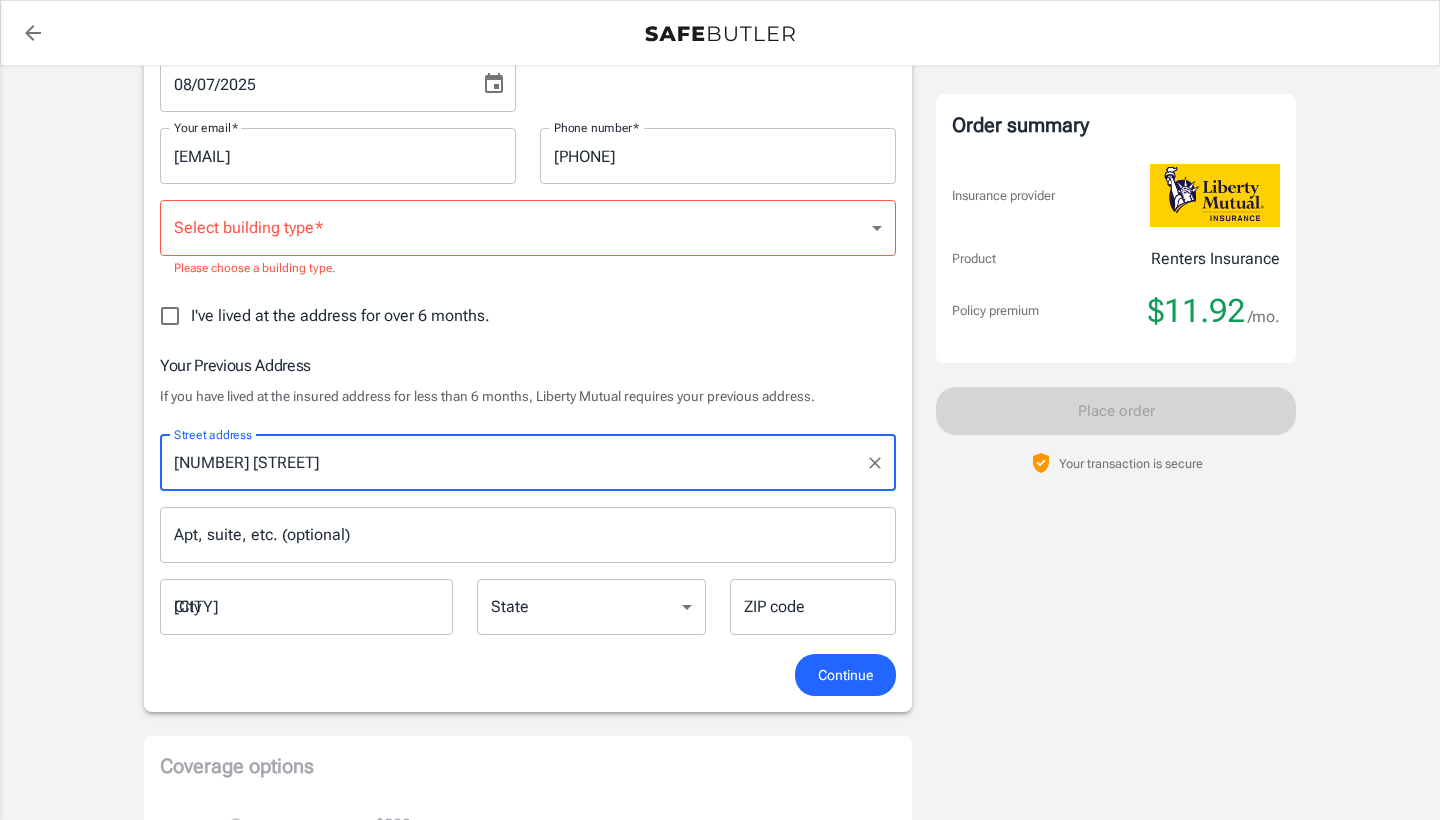 select on "TX" 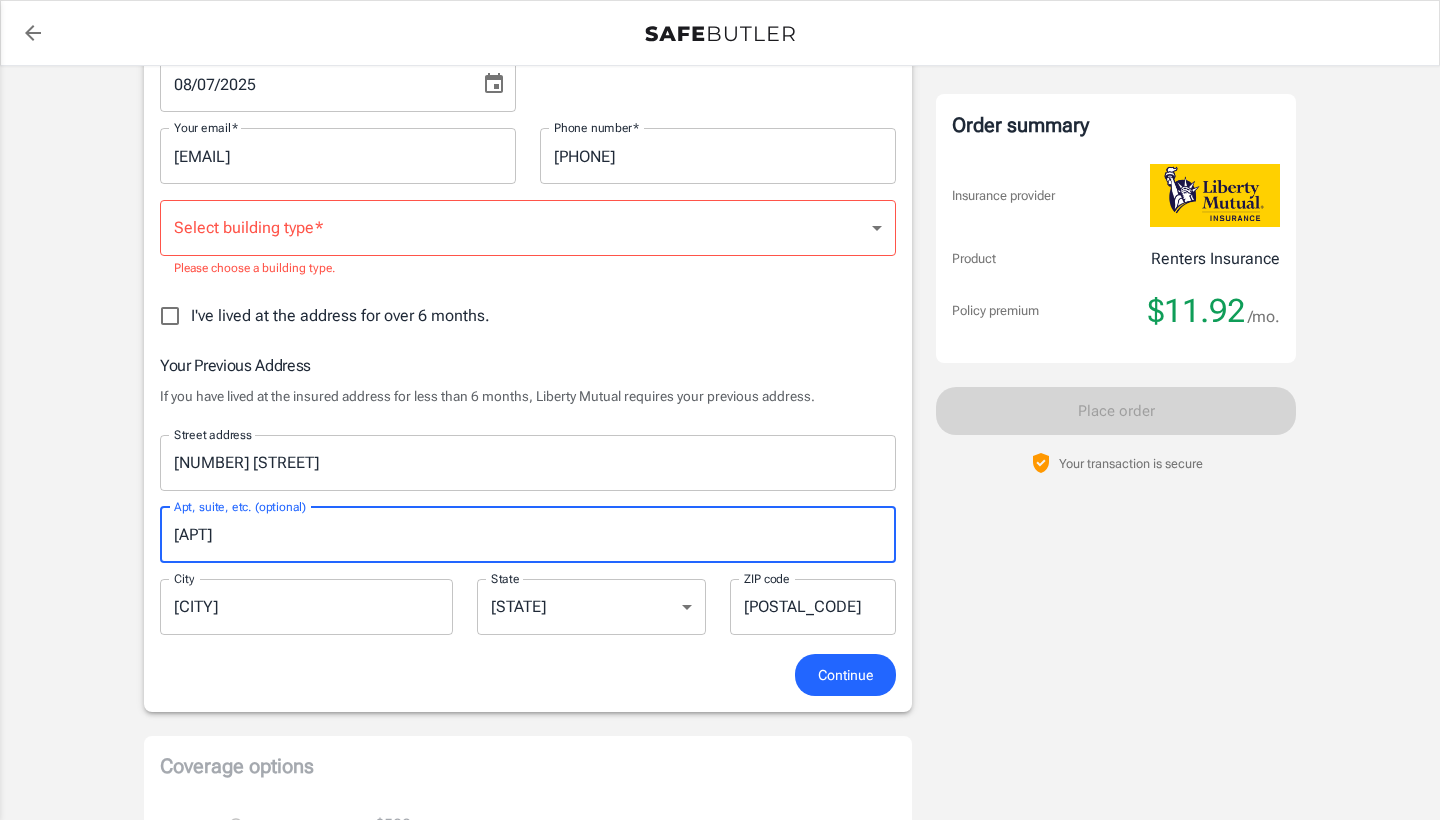 type on "[APT]" 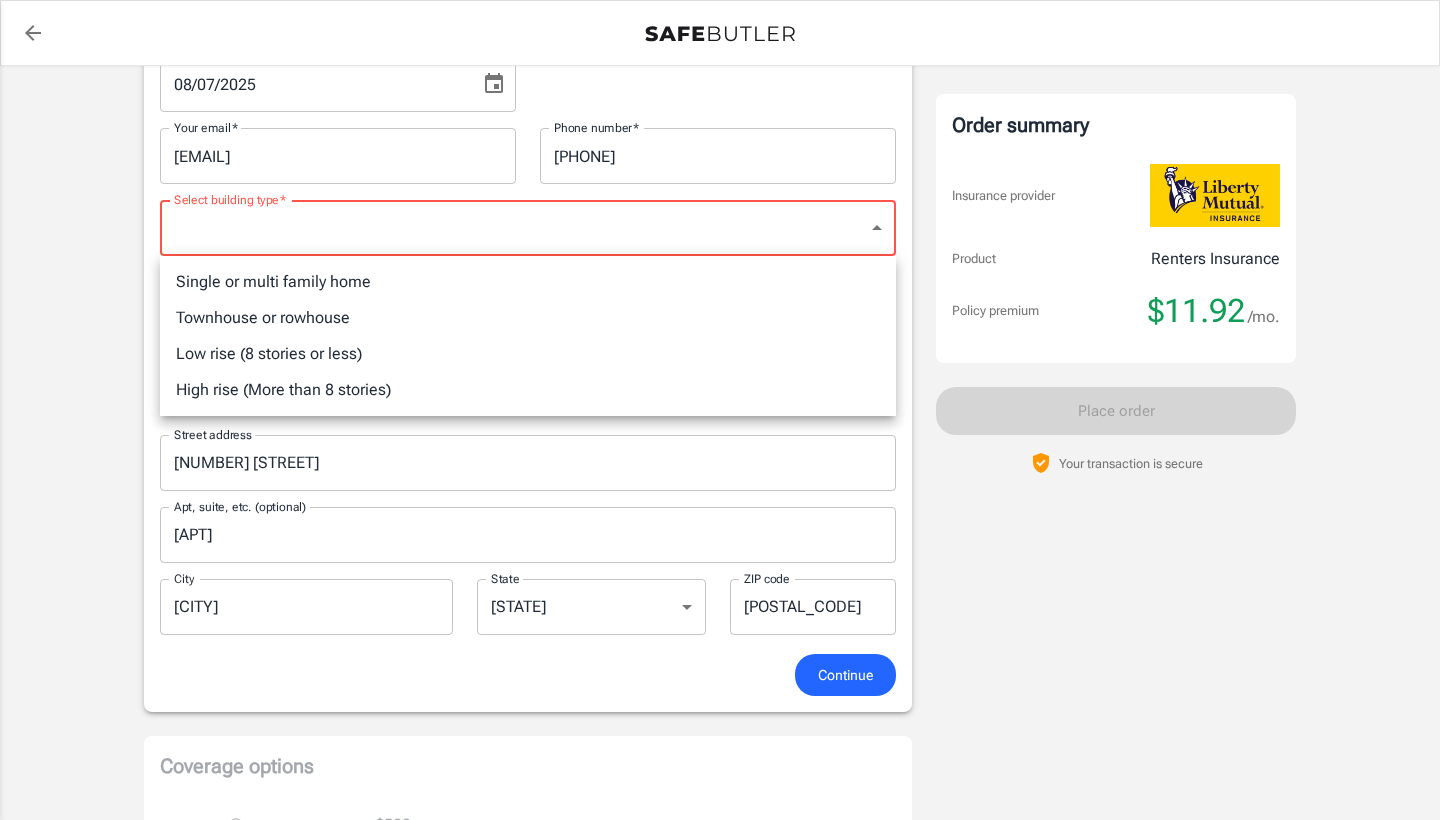 click on "Policy premium $ 11.92 /mo Liberty Mutual Renters Insurance [NUMBER] [STREET] [APT]   [CITY] ,  TX   [POSTAL_CODE] Your address is standardized. [FIRST]   [LAST] Your spouse and live-in family are automatically covered.  Learn More Your details Policy start date   * 08/07/2025 Policy start date   * Your email   * [EMAIL] Your email   * Phone number   * [PHONE] Phone number   * Select building type   * ​ Select building type   * Please choose a building type. I've lived at the address for over 6 months. Previous Address [NUMBER] [STREET] [APT] [CITY] [STATE] [POSTAL_CODE] Your Previous Address If you have lived at the insured address for less than 6 months, Liberty Mutual requires your previous address. Street address [NUMBER] [STREET] Street address Apt, suite, etc. (optional) [APT] Apt, suite, etc. (optional) City [CITY] City State Alabama Alaska Arizona Arkansas California Colorado Connecticut Delaware District Of Columbia Florida Georgia Idaho" at bounding box center [720, 732] 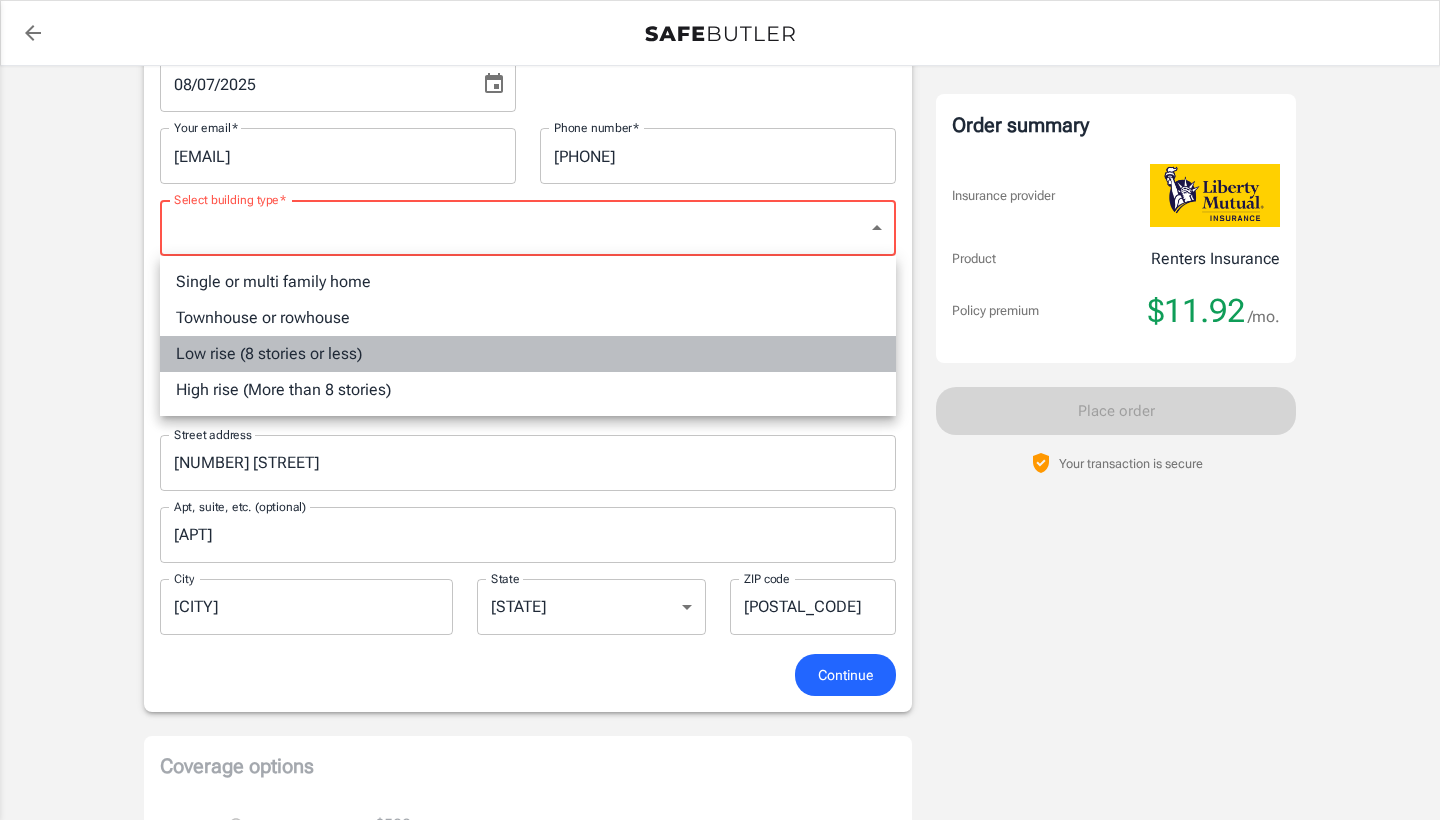click on "Low rise (8 stories or less)" at bounding box center [528, 354] 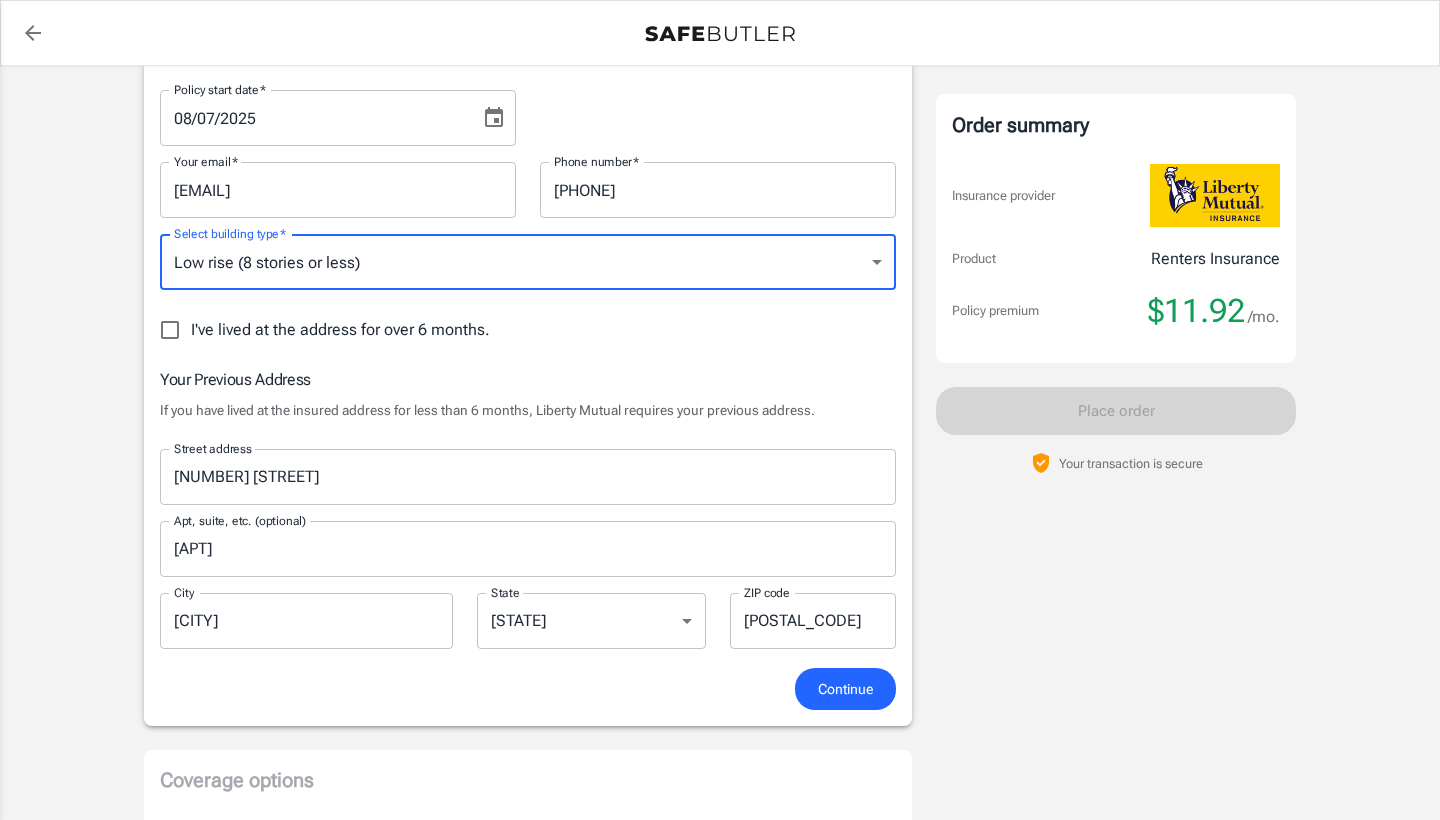 scroll, scrollTop: 420, scrollLeft: 0, axis: vertical 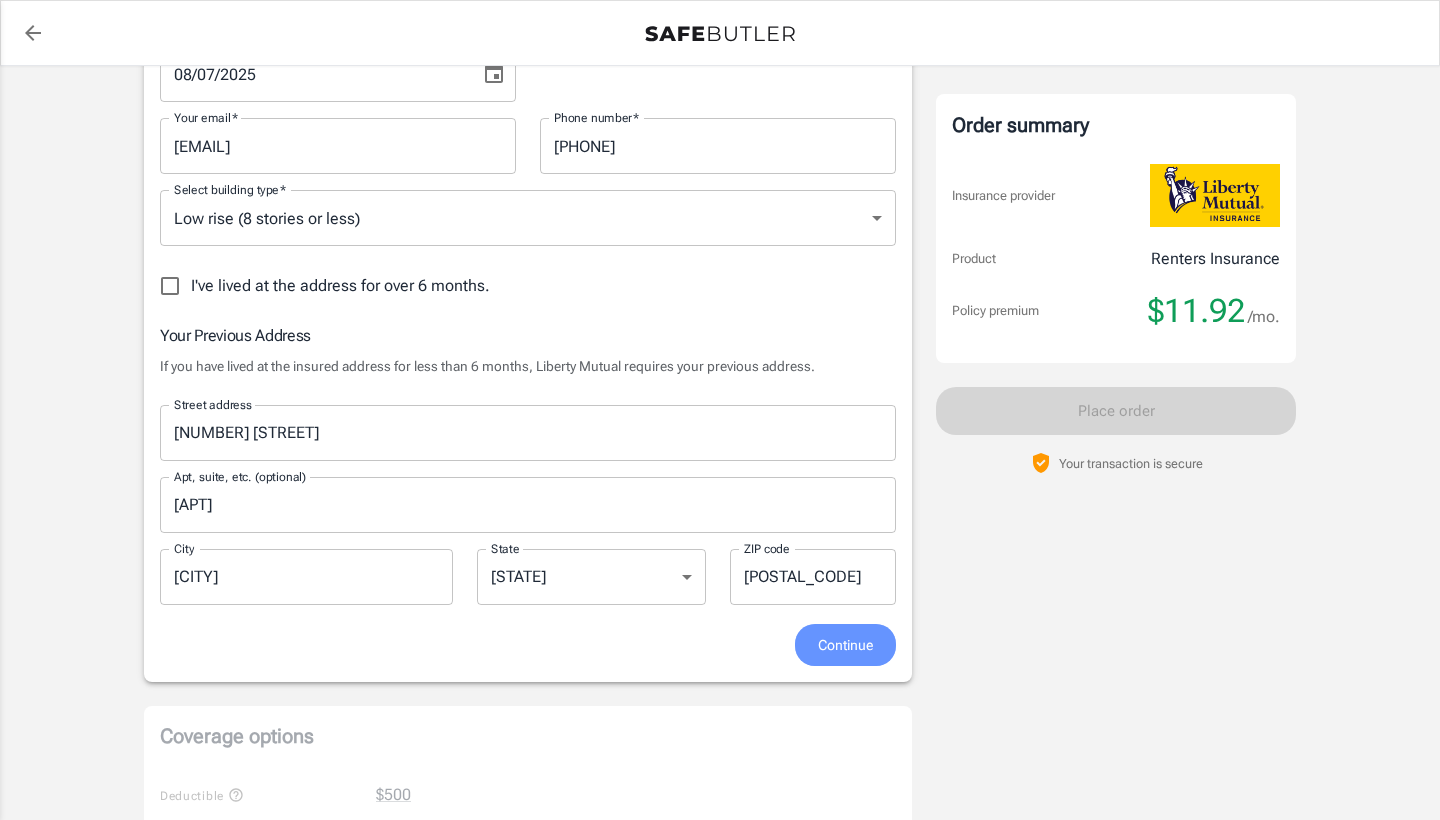 click on "Continue" at bounding box center [845, 645] 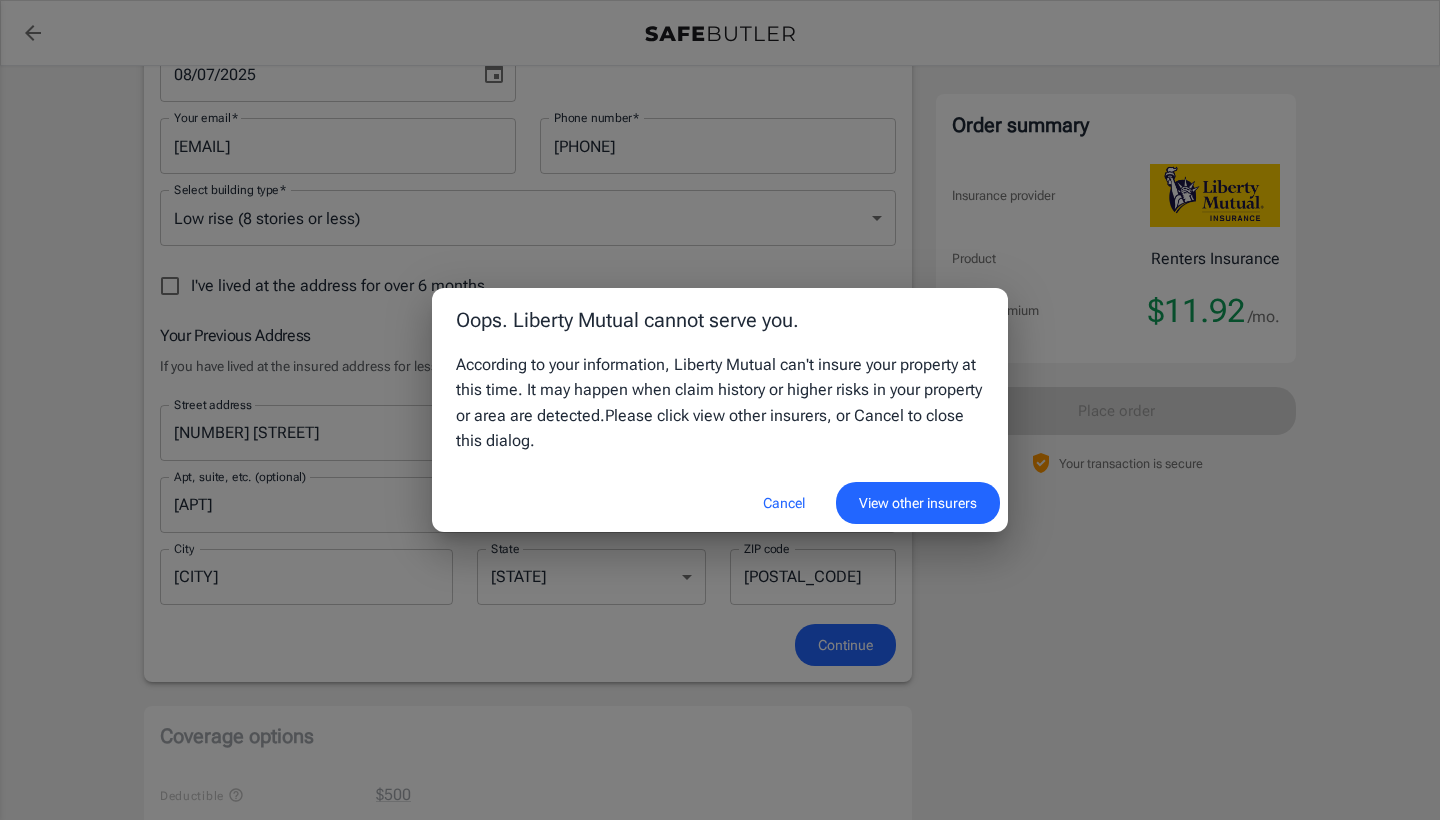 click on "View other insurers" at bounding box center [918, 503] 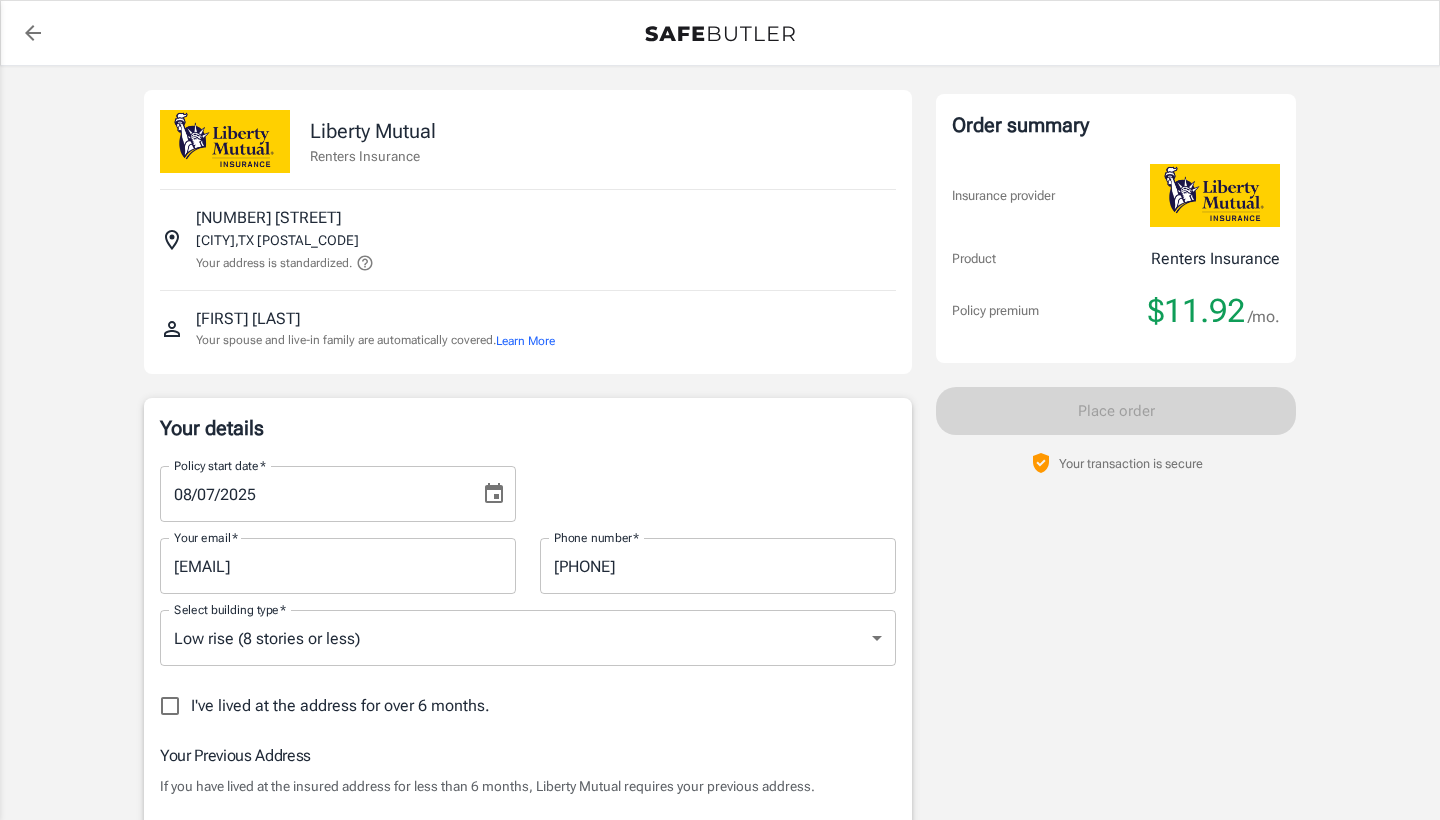 select on "TX" 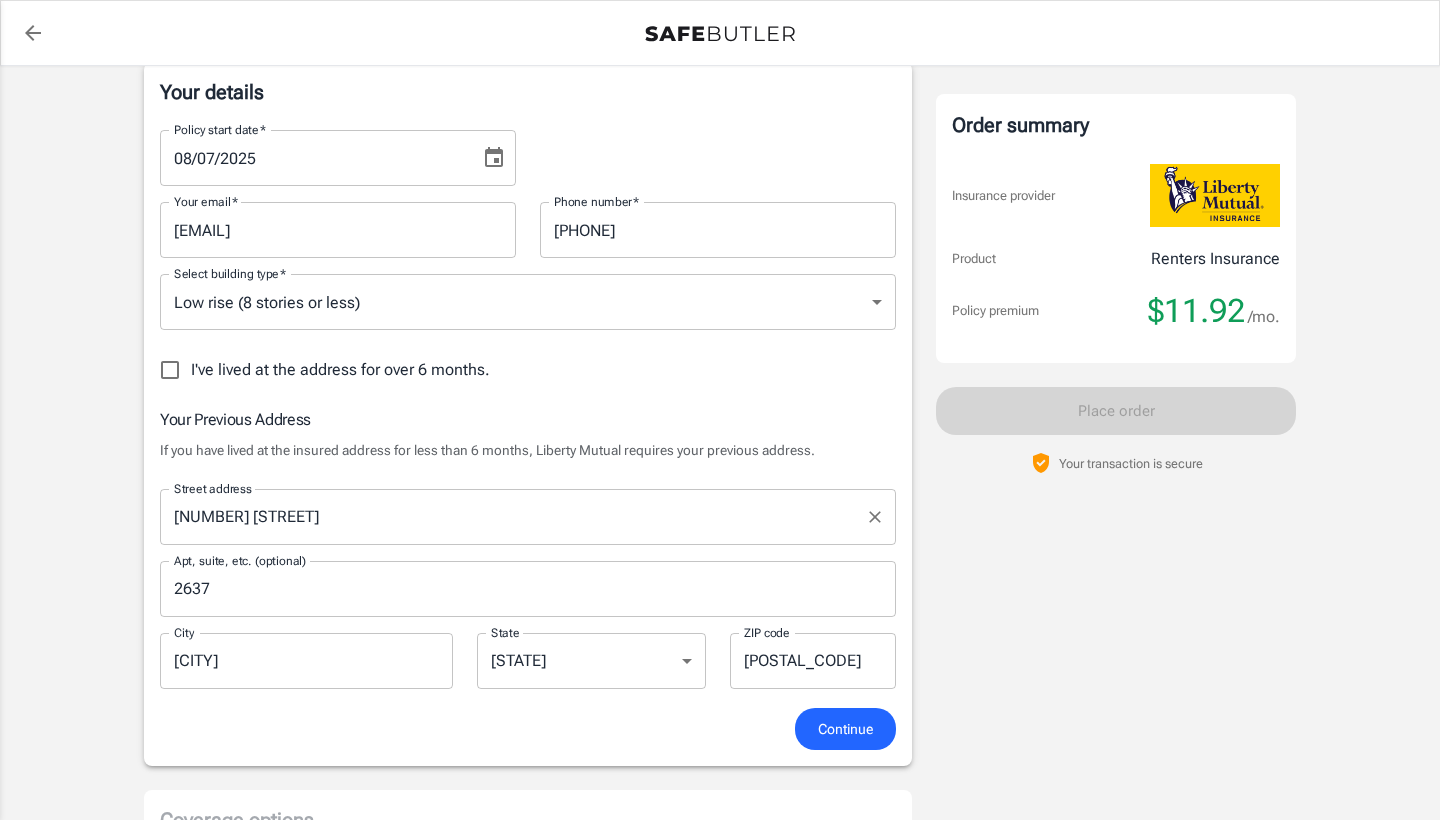 scroll, scrollTop: 343, scrollLeft: 0, axis: vertical 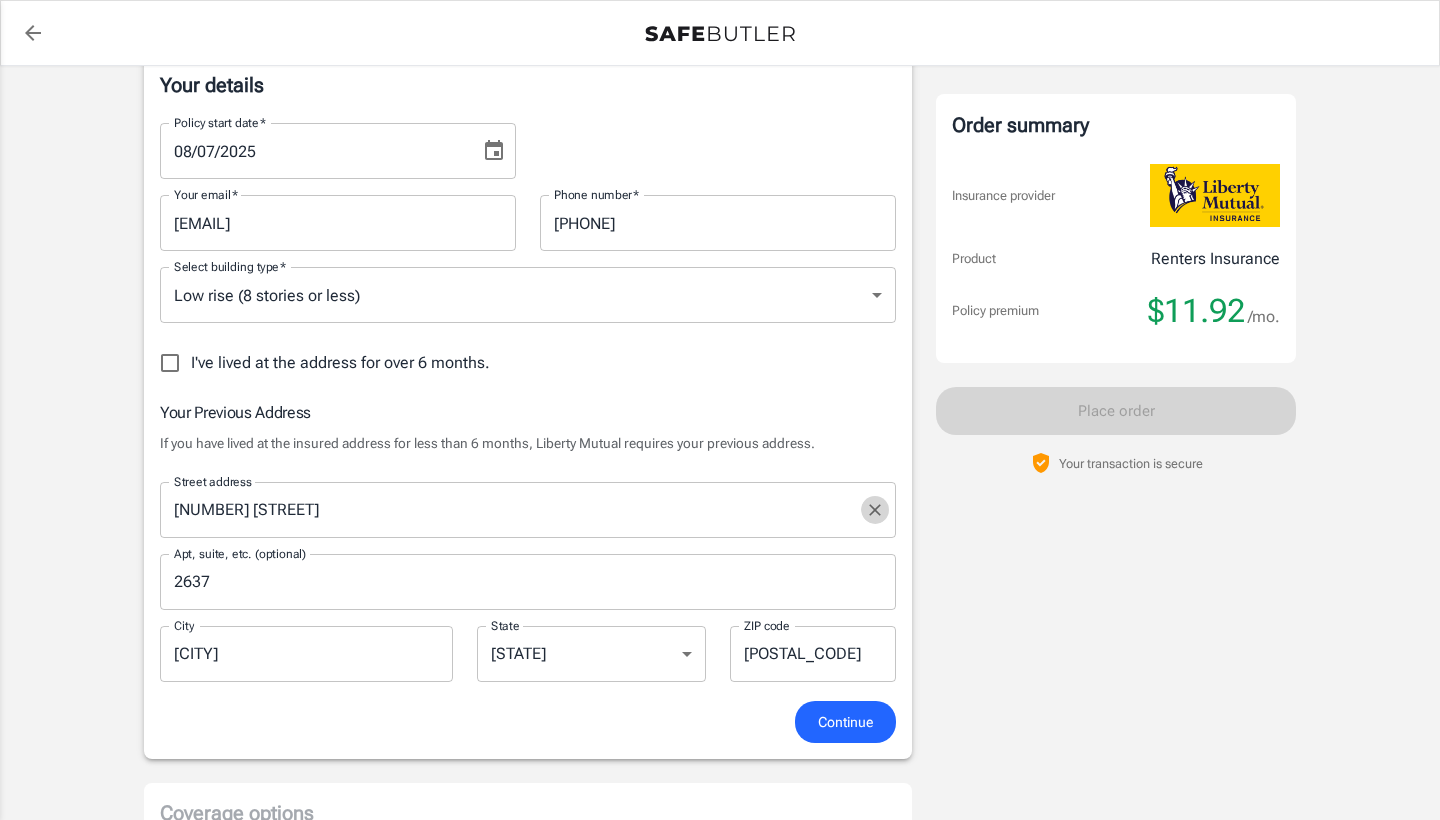 click 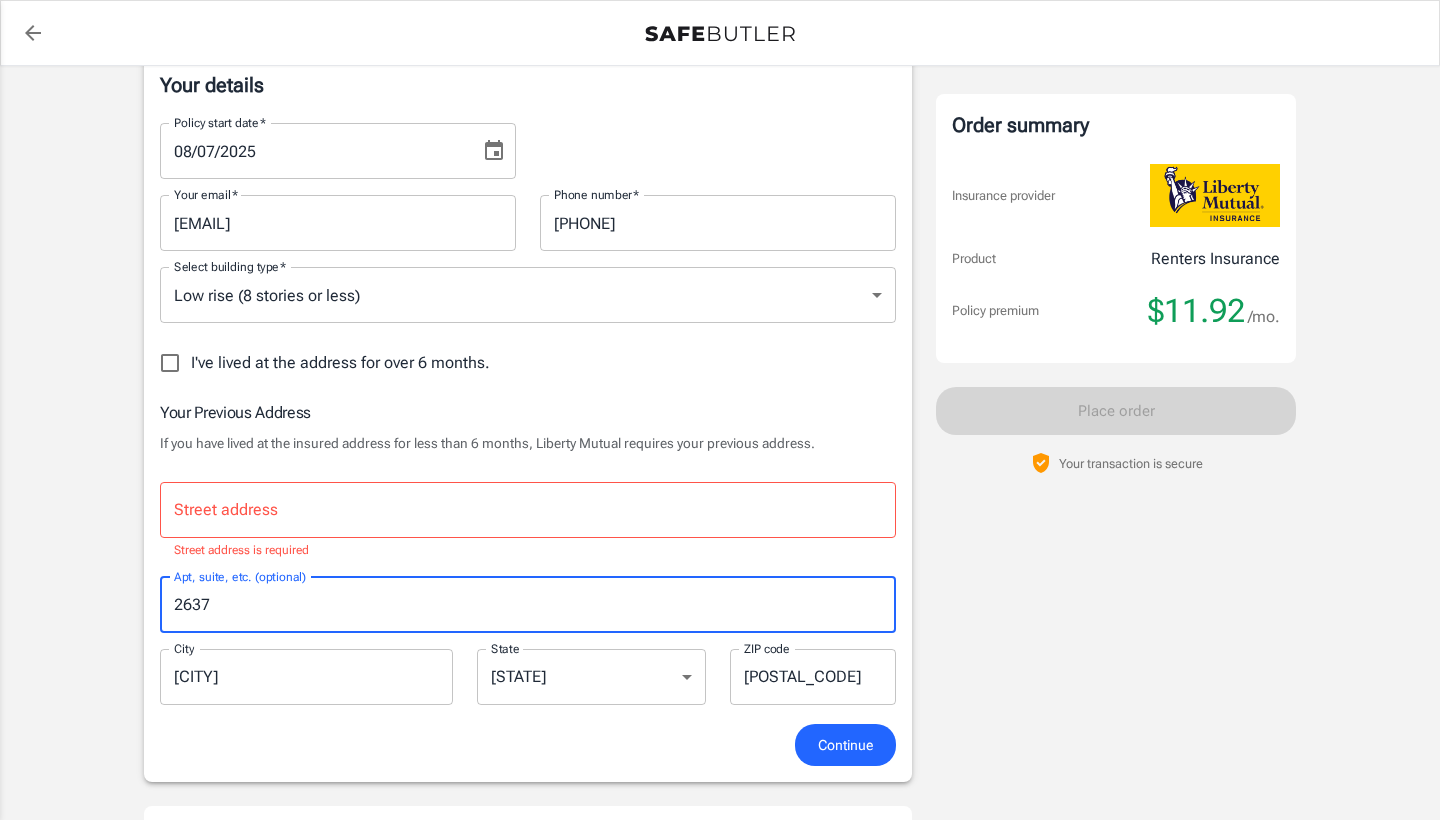 drag, startPoint x: 238, startPoint y: 592, endPoint x: 140, endPoint y: 589, distance: 98.045906 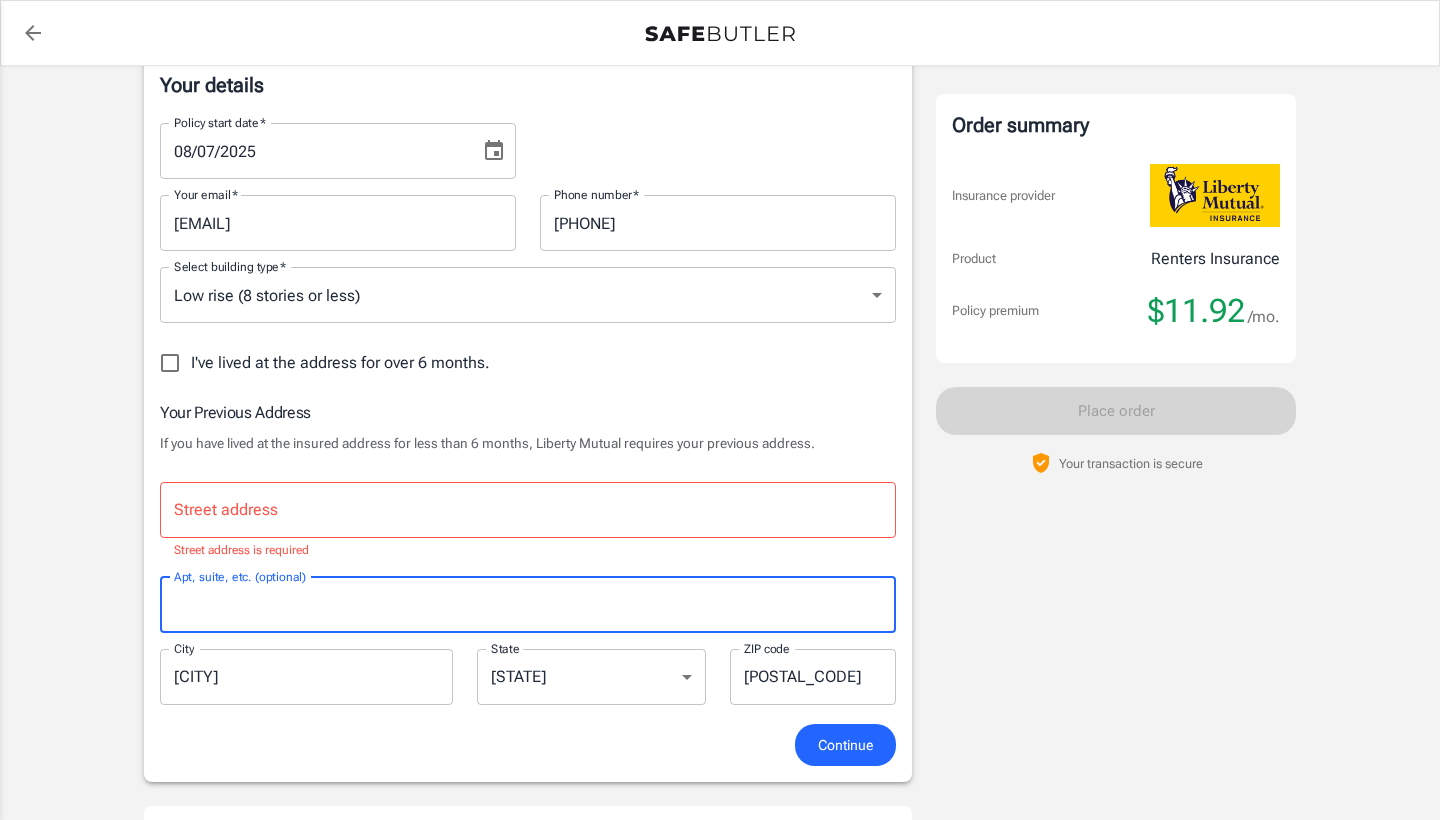 type 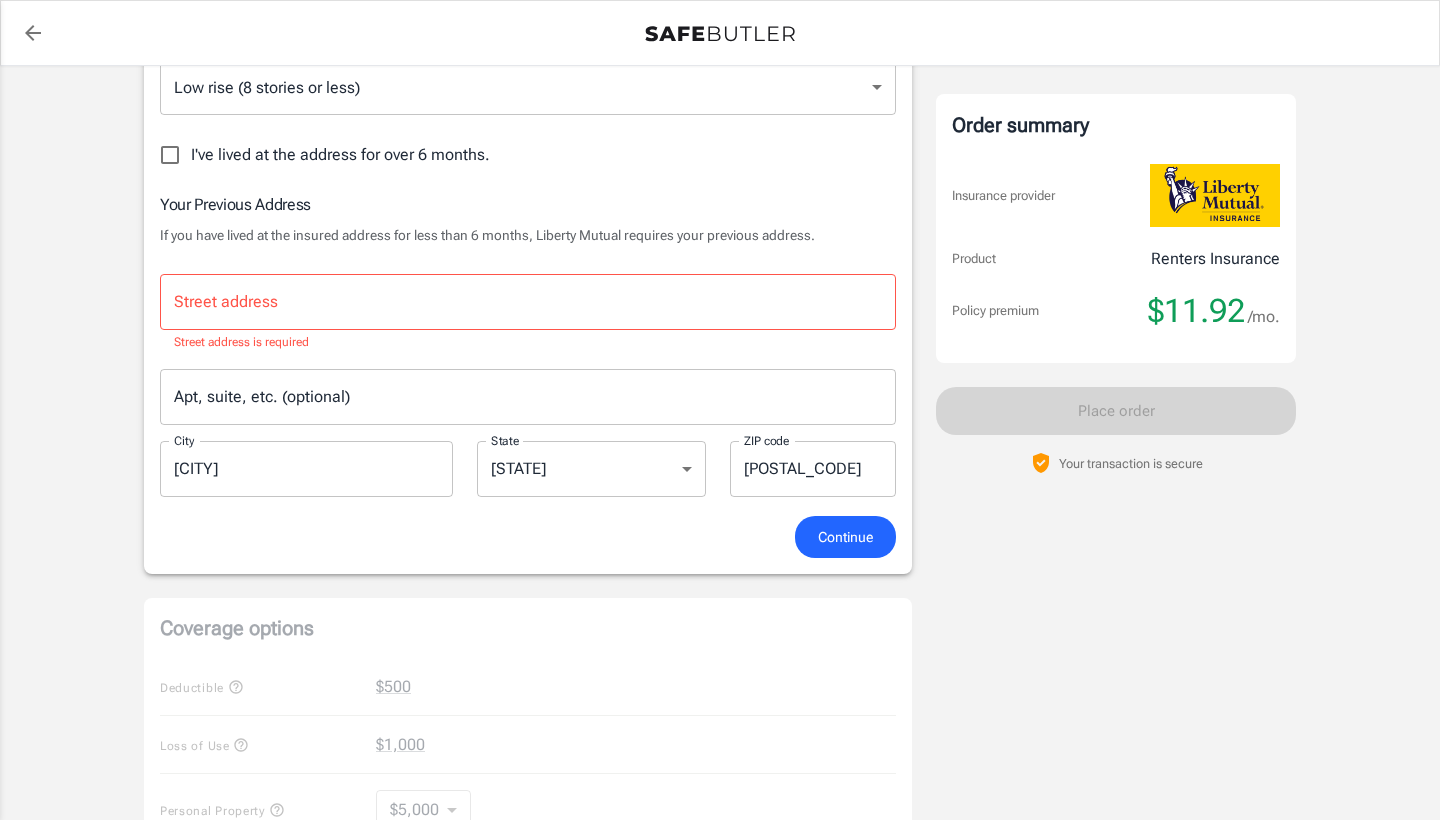 scroll, scrollTop: 580, scrollLeft: 0, axis: vertical 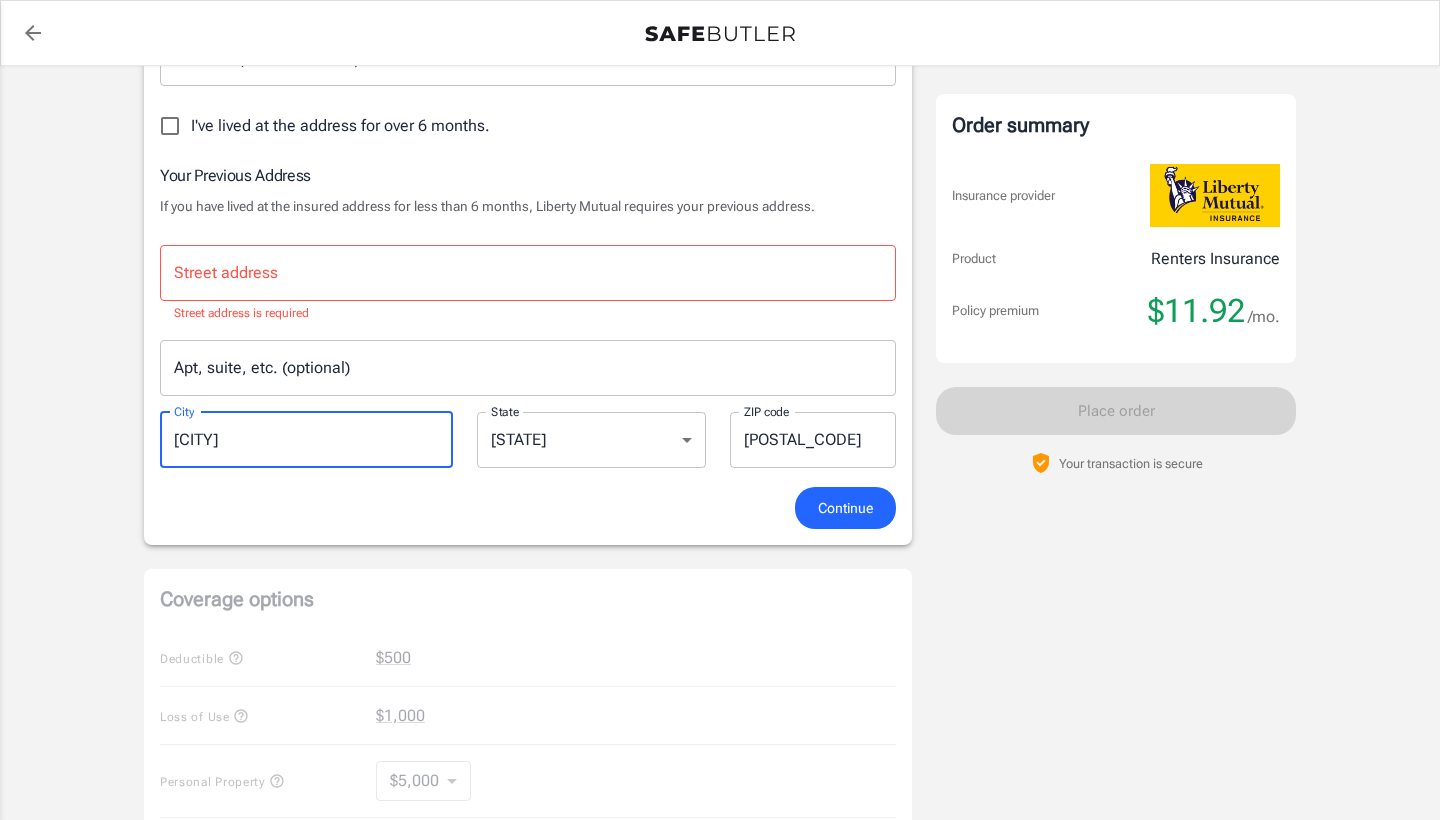 drag, startPoint x: 251, startPoint y: 440, endPoint x: 149, endPoint y: 439, distance: 102.0049 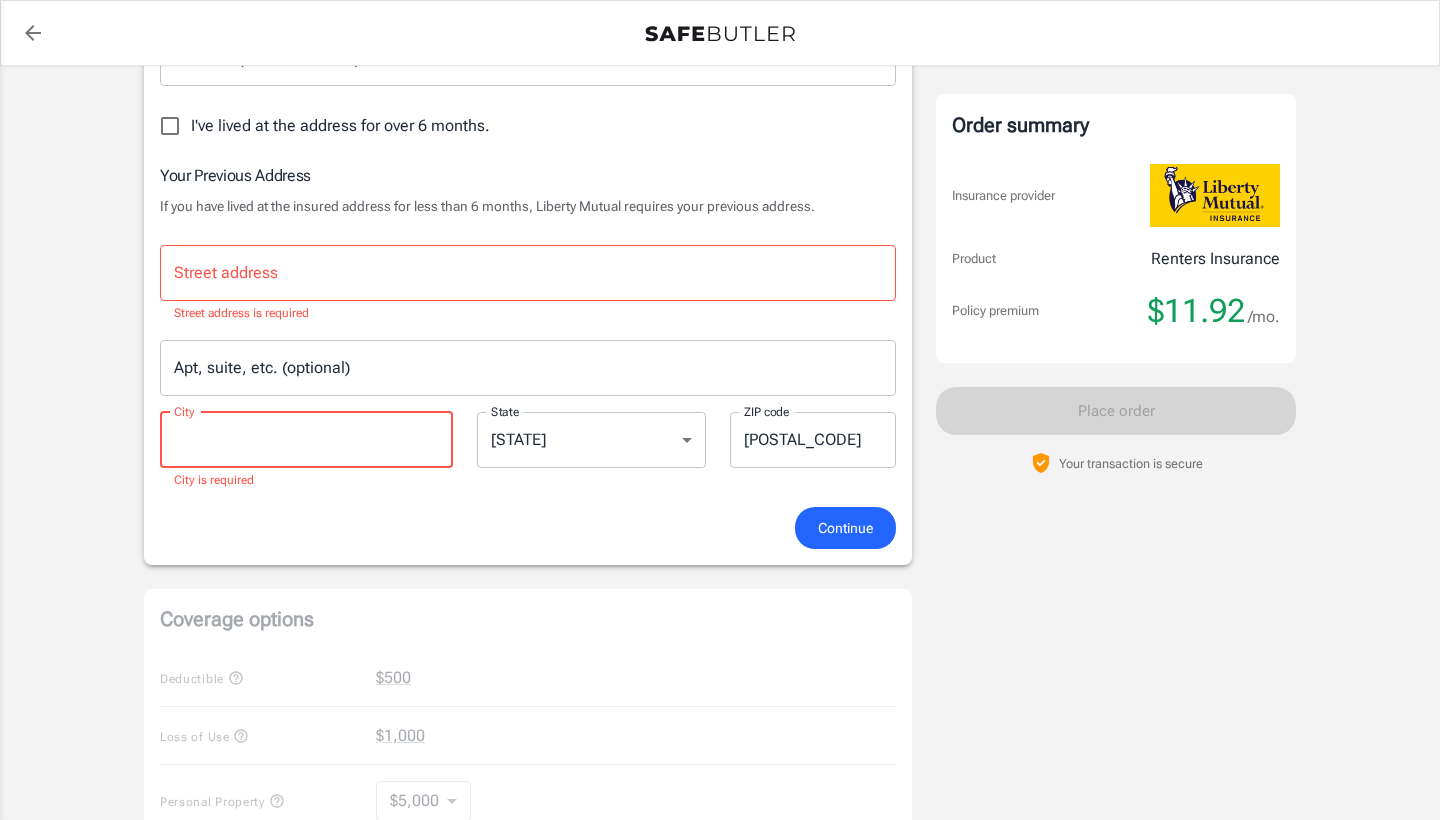 type 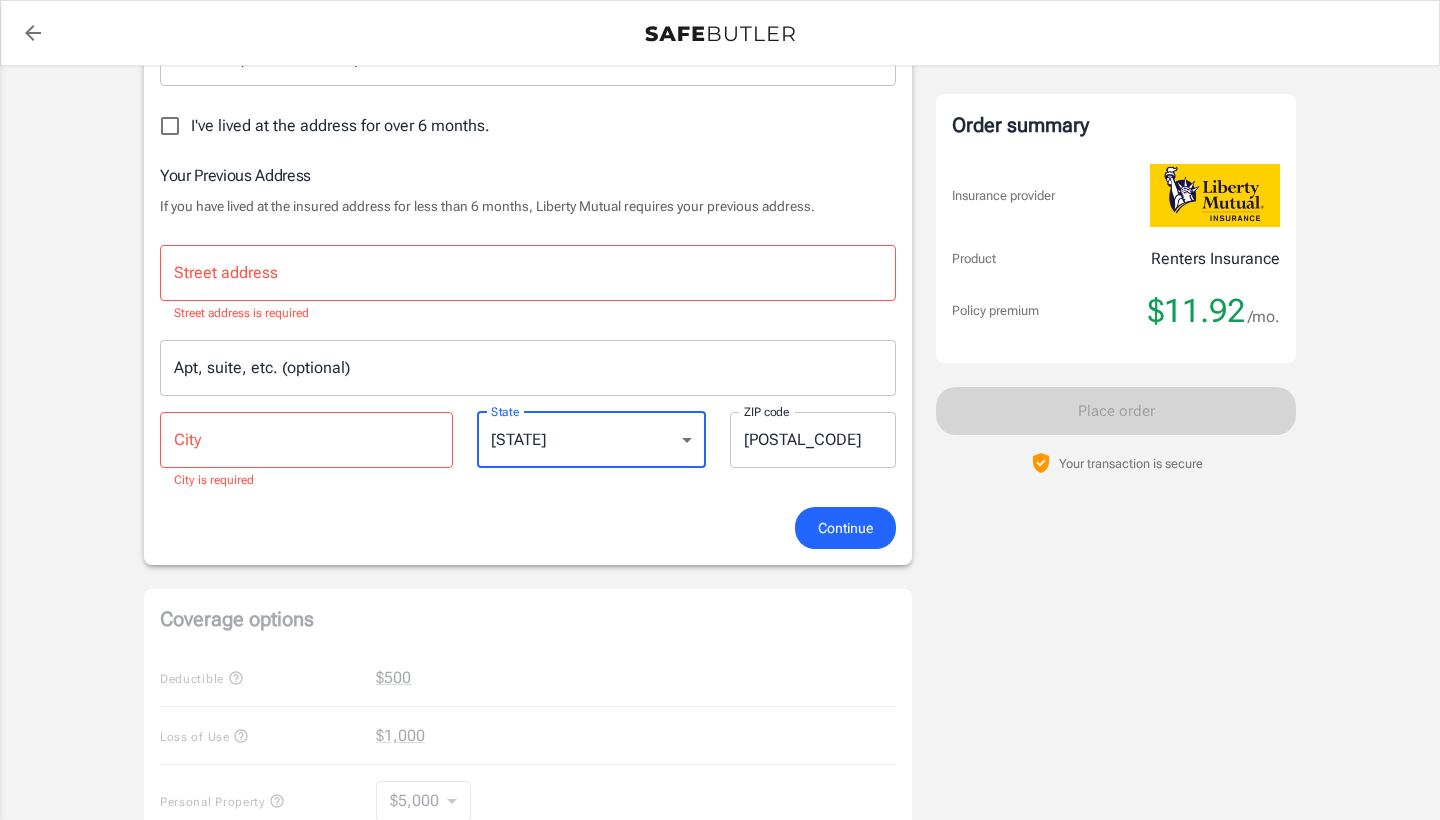 select on "UT" 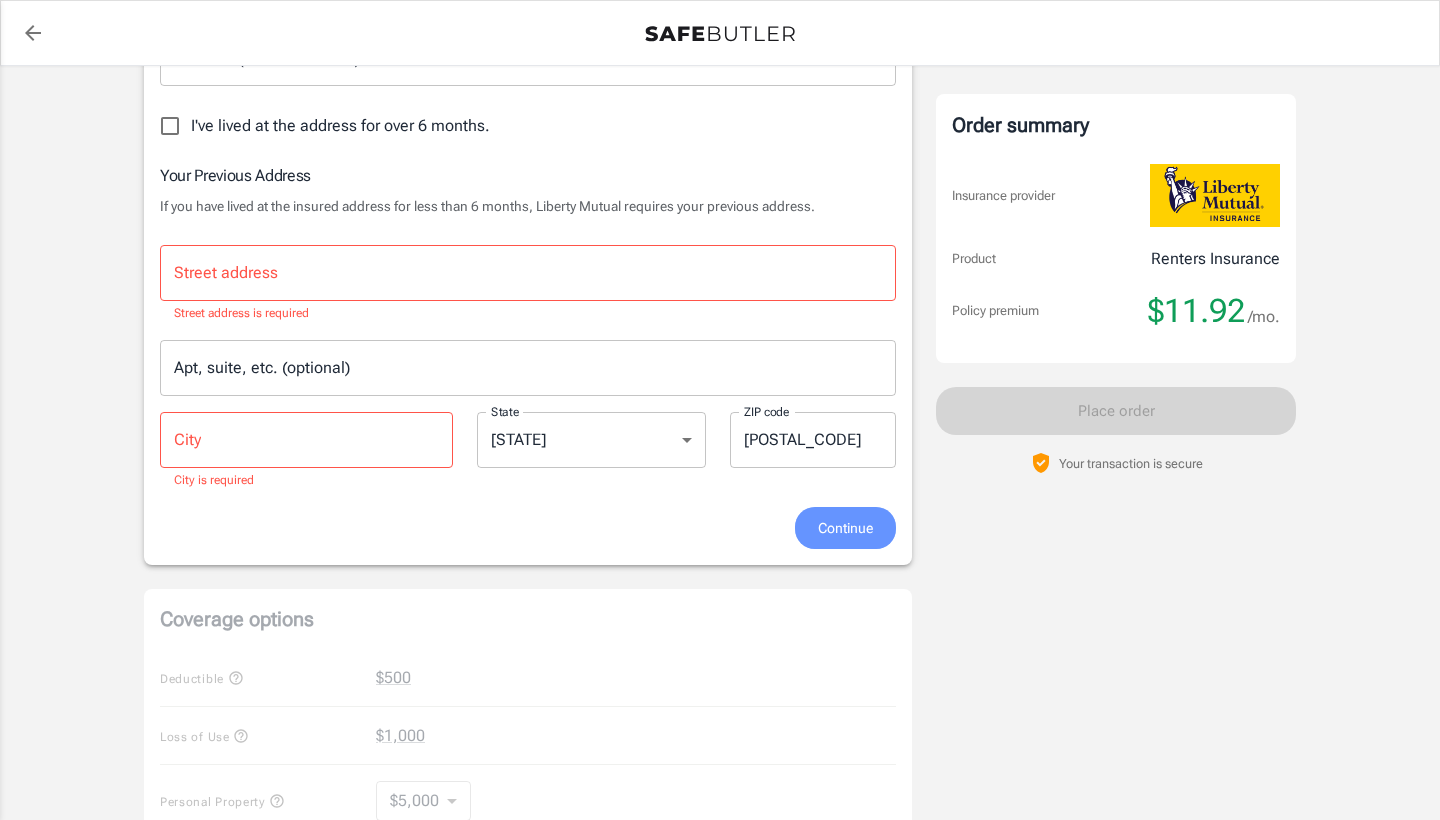 click on "Continue" at bounding box center (845, 528) 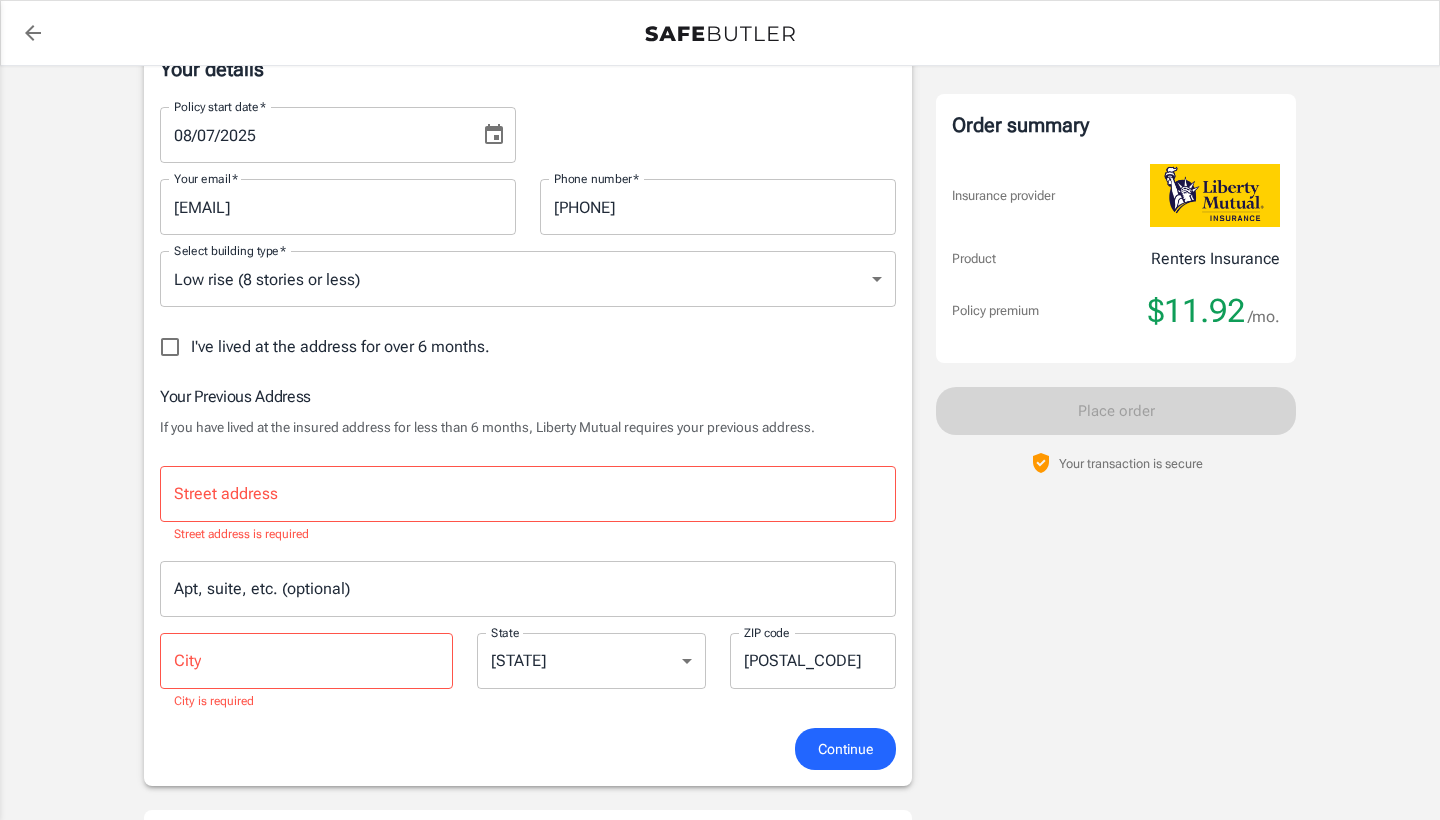 scroll, scrollTop: 314, scrollLeft: 0, axis: vertical 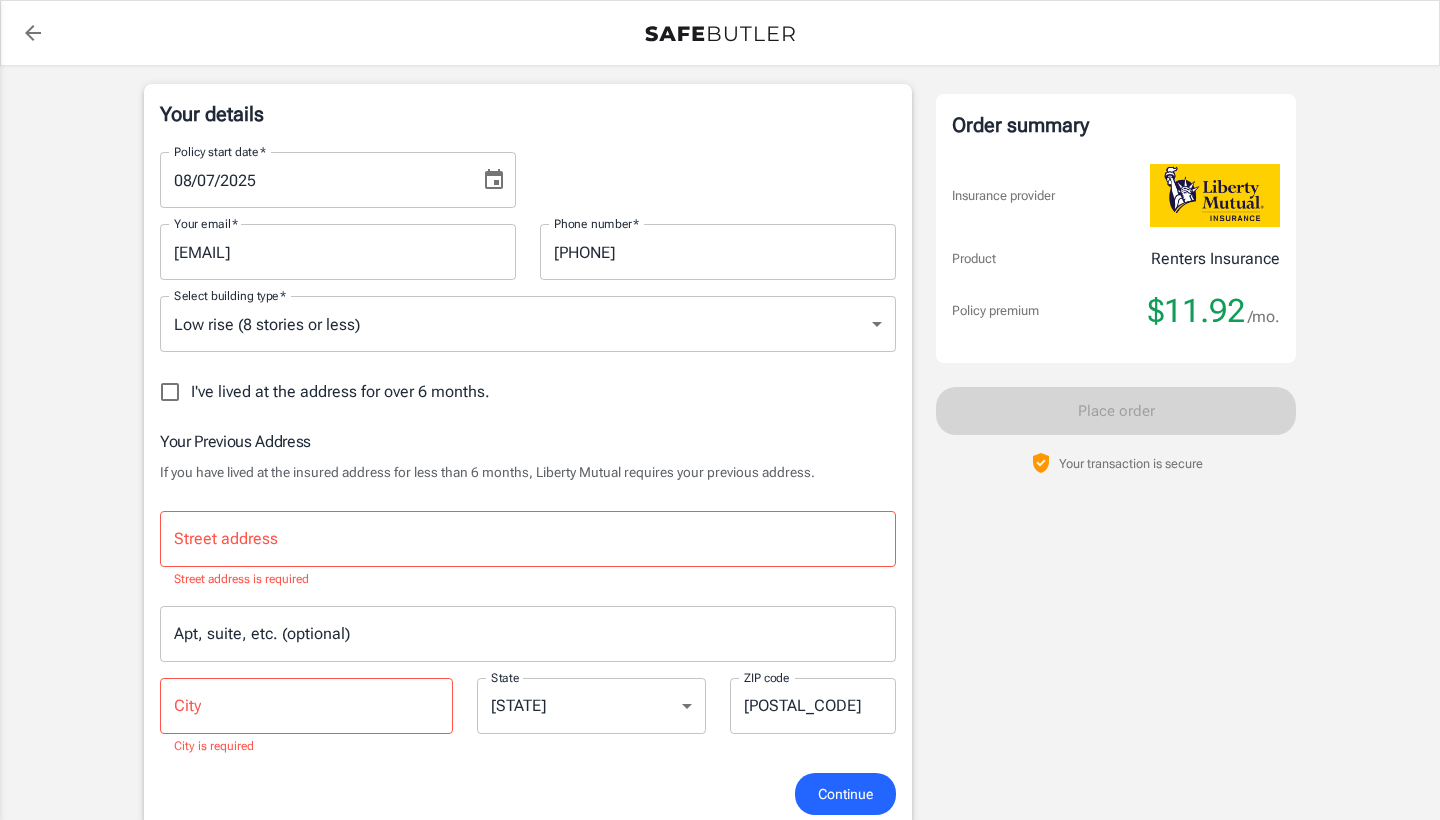 click on "I've lived at the address for over 6 months." at bounding box center [340, 392] 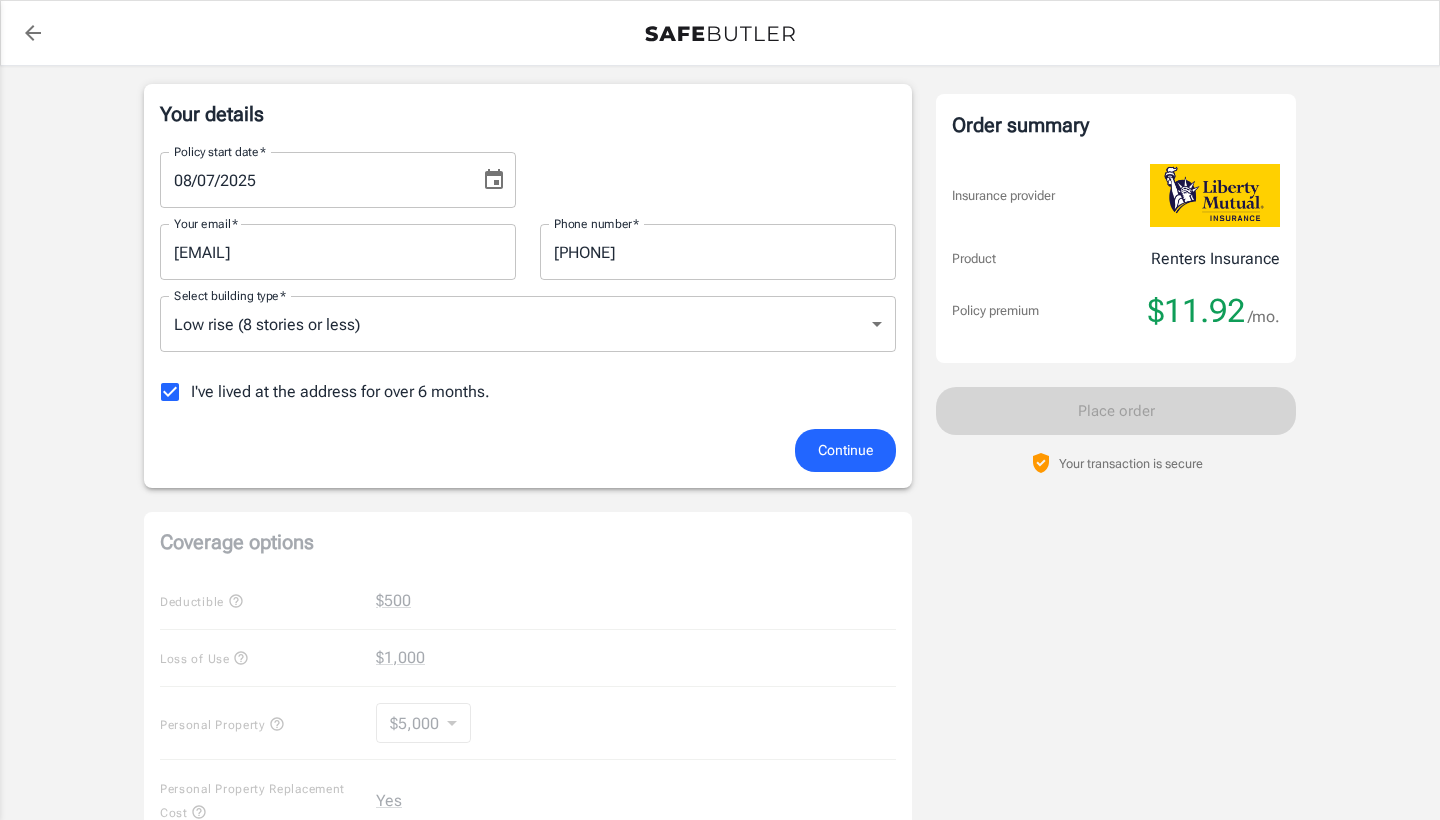 click on "I've lived at the address for over 6 months." at bounding box center (340, 392) 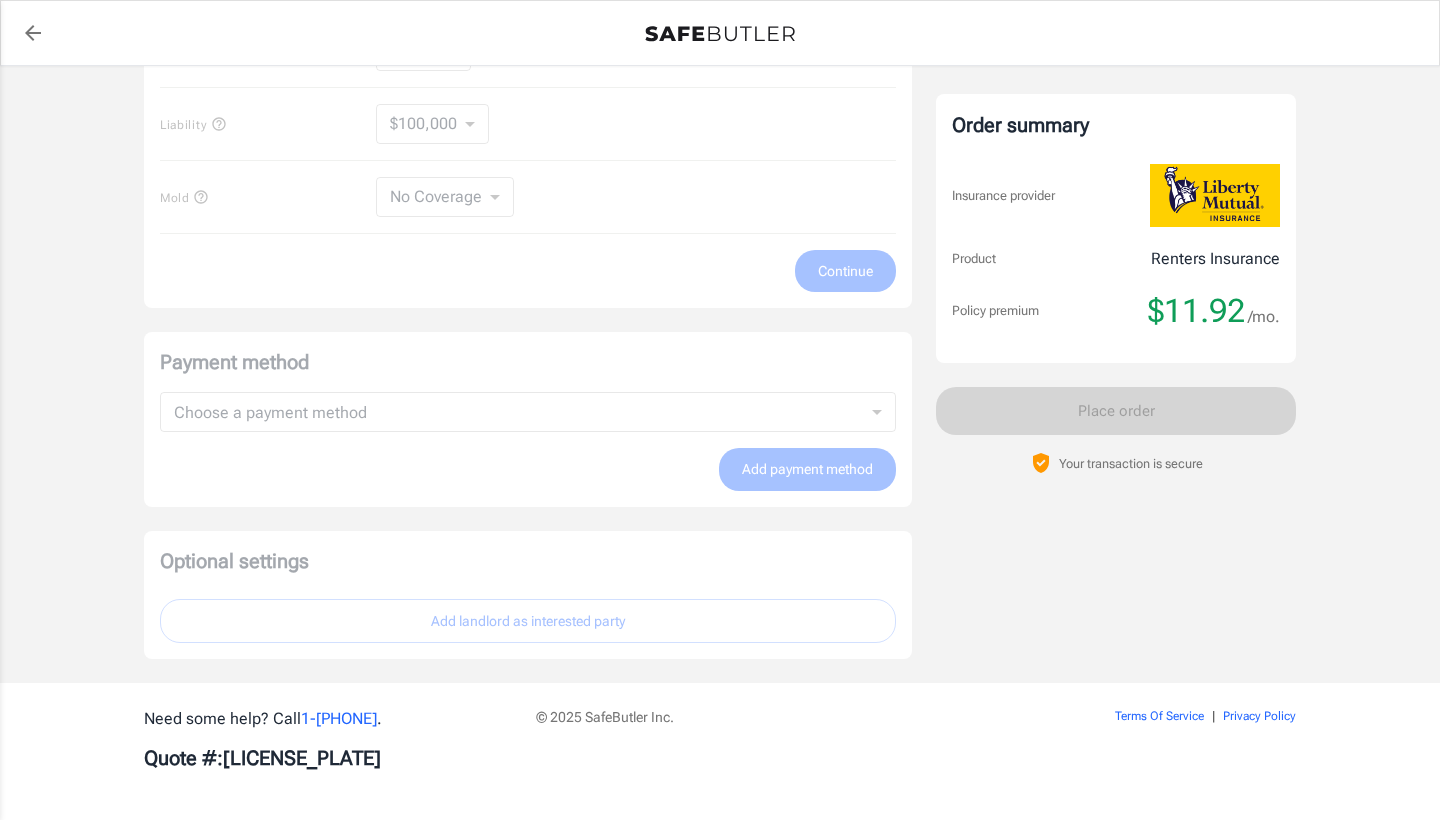 scroll, scrollTop: 1482, scrollLeft: 0, axis: vertical 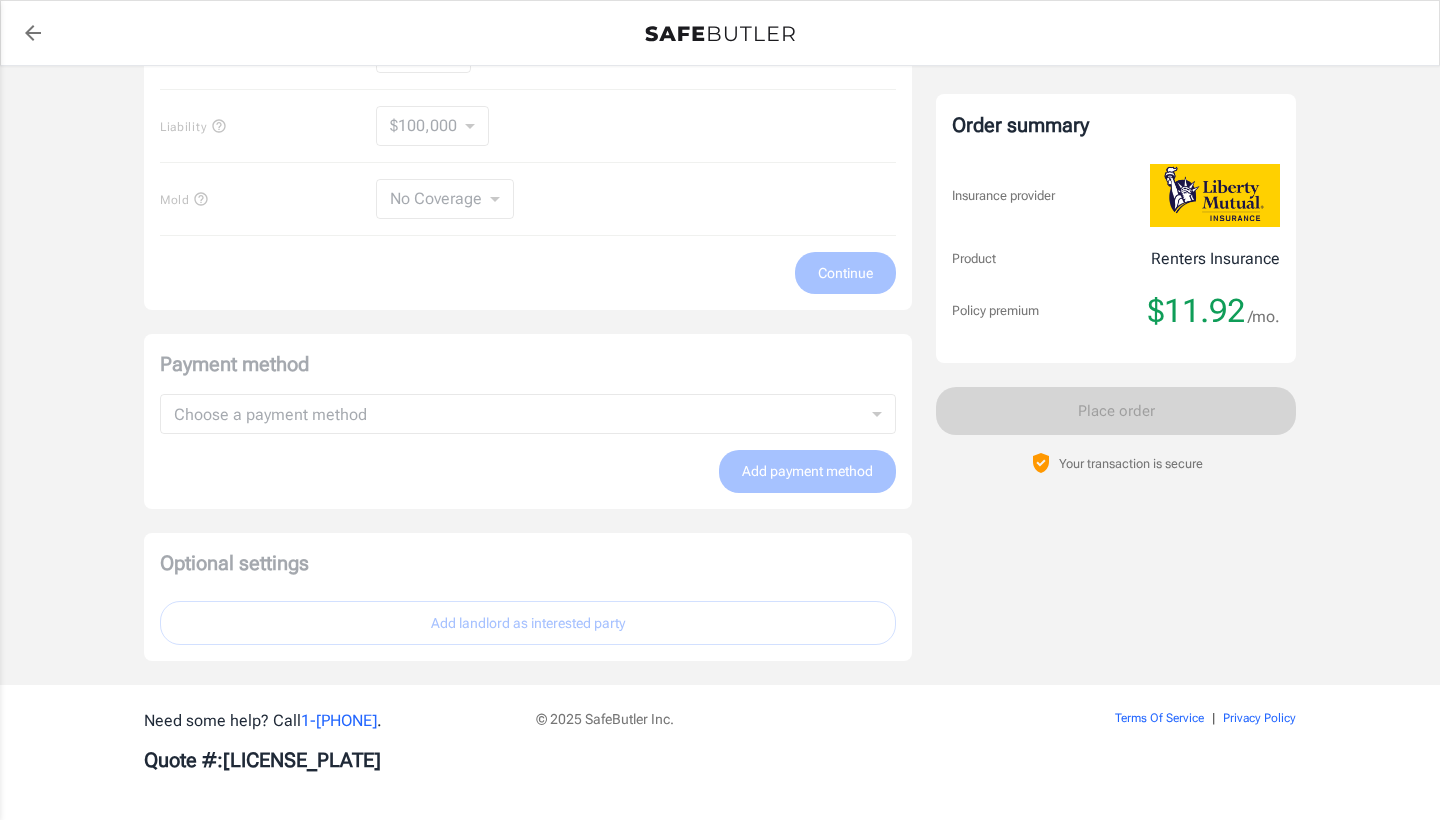 click on "Optional settings Add landlord as interested party" at bounding box center (528, 597) 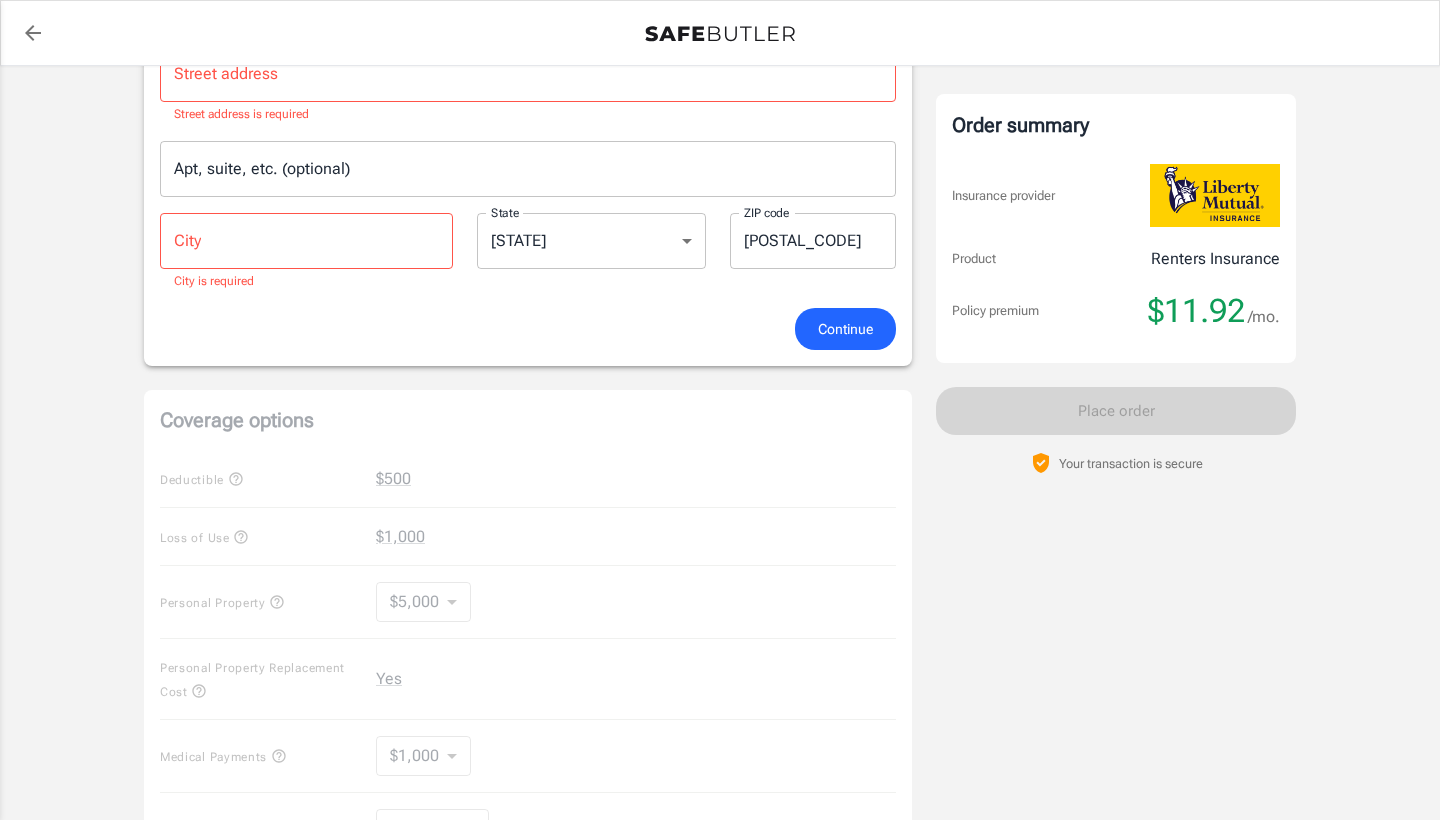 scroll, scrollTop: 711, scrollLeft: 0, axis: vertical 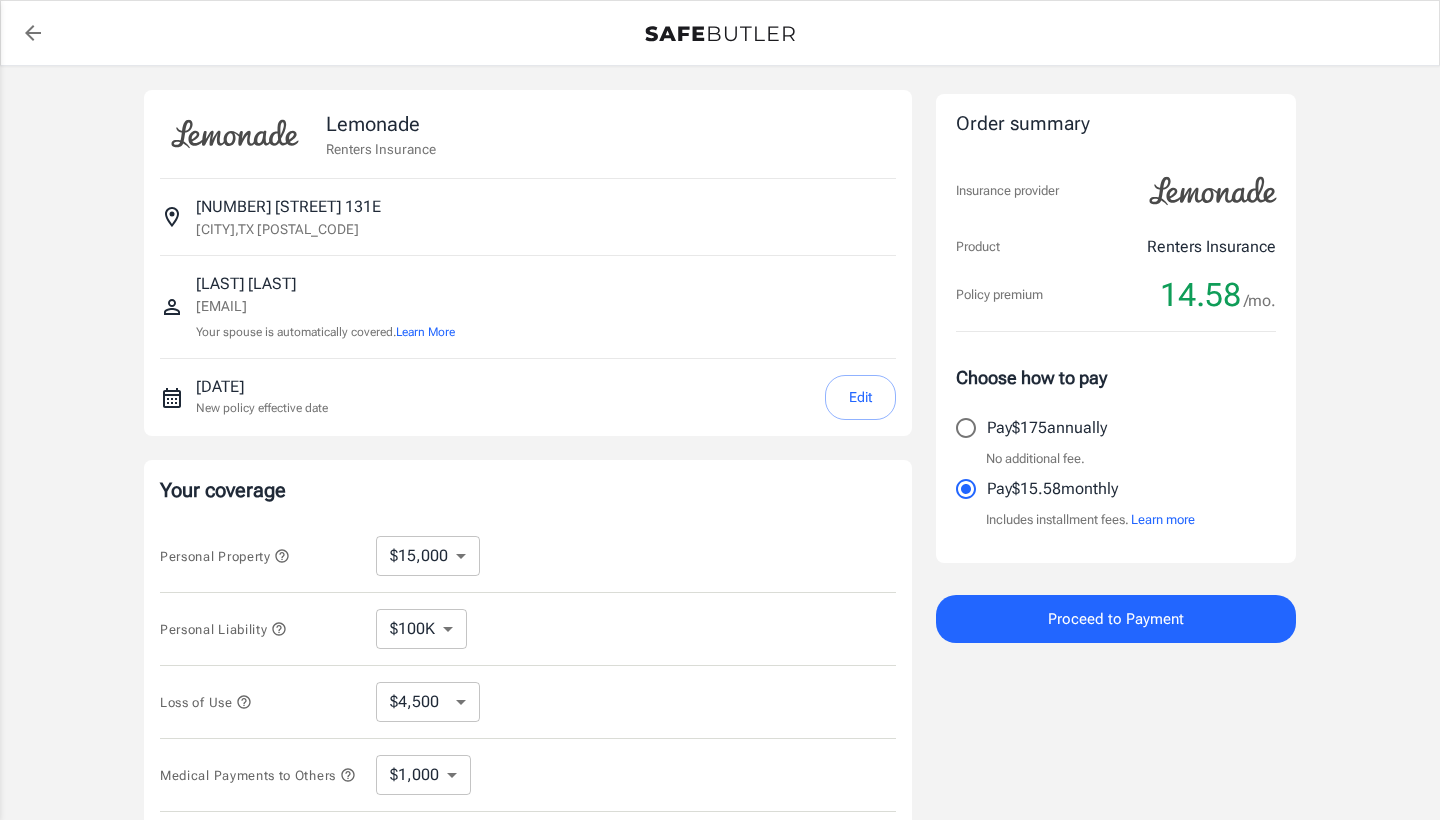 select on "15000" 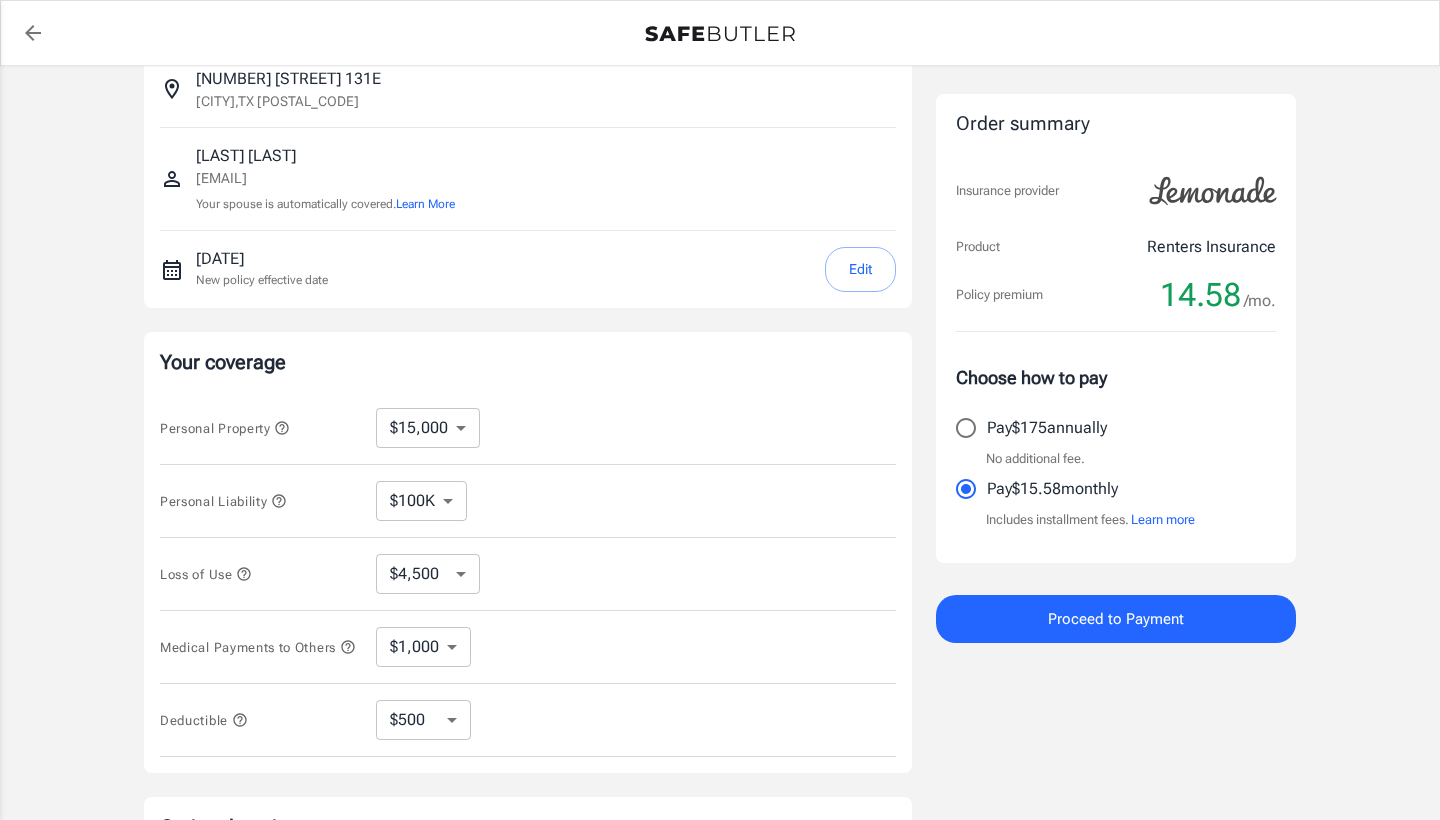 scroll, scrollTop: 130, scrollLeft: 0, axis: vertical 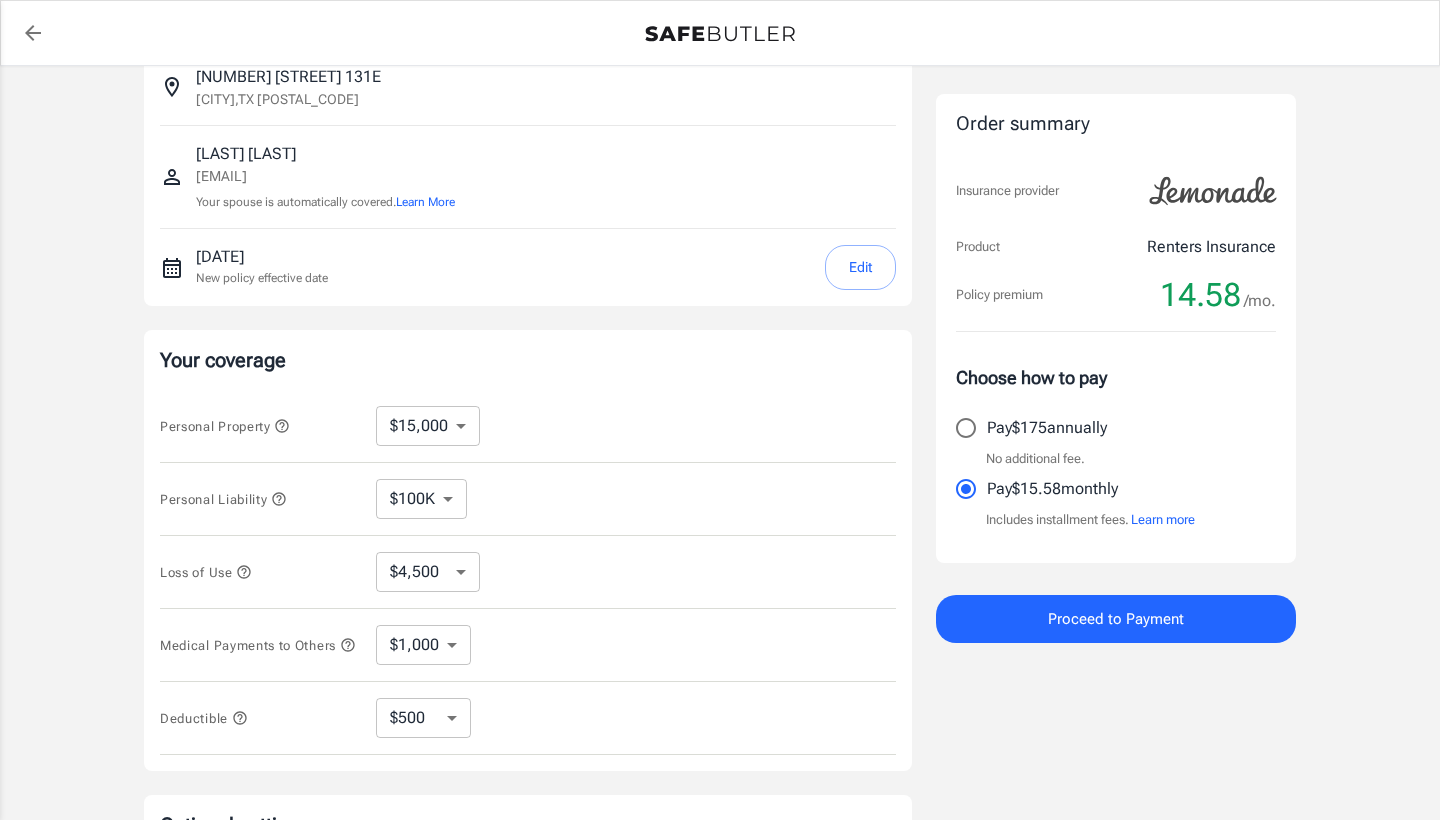 click on "Pay  [AMOUNT]  annually" at bounding box center (966, 428) 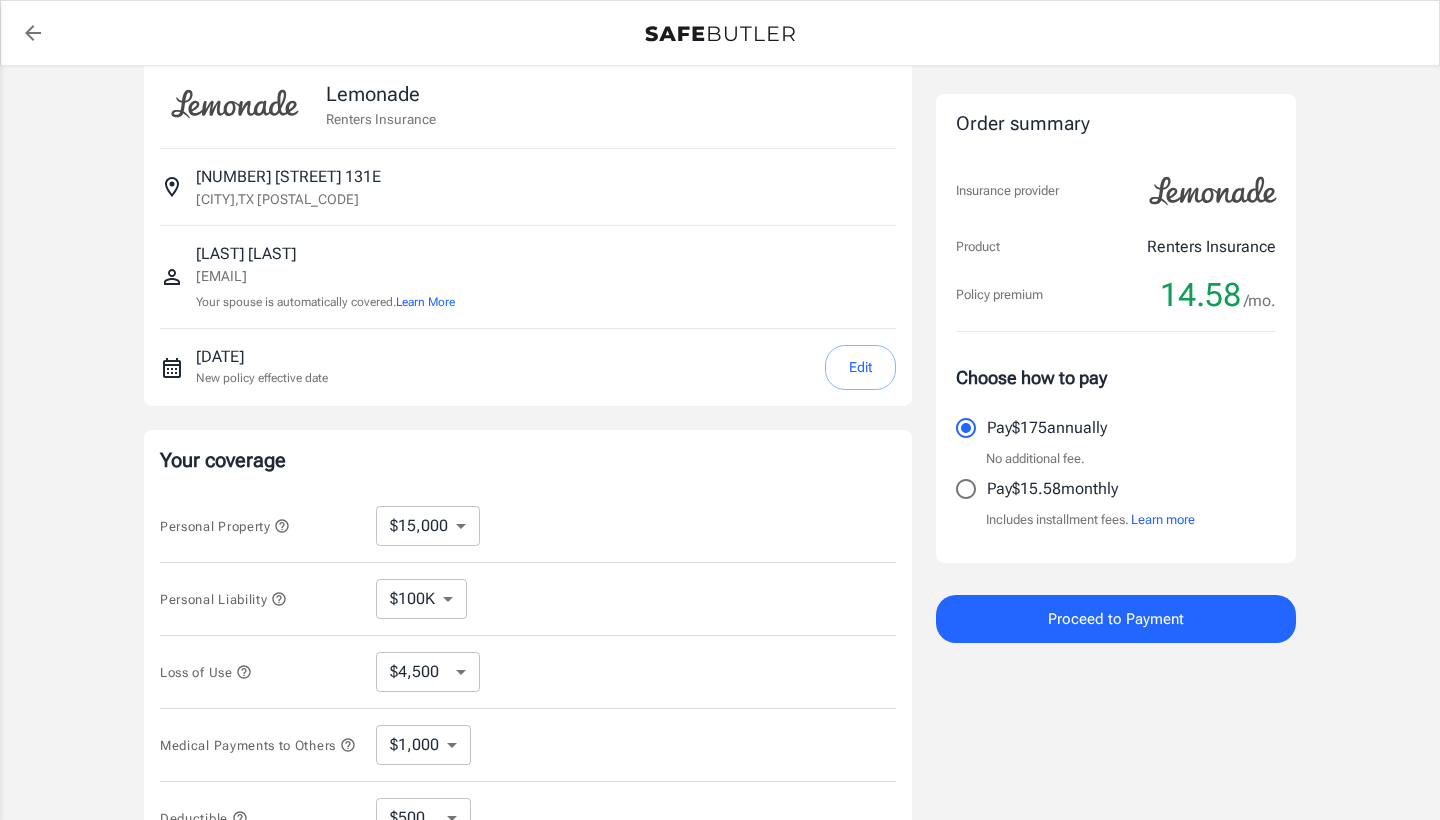 scroll, scrollTop: 25, scrollLeft: 0, axis: vertical 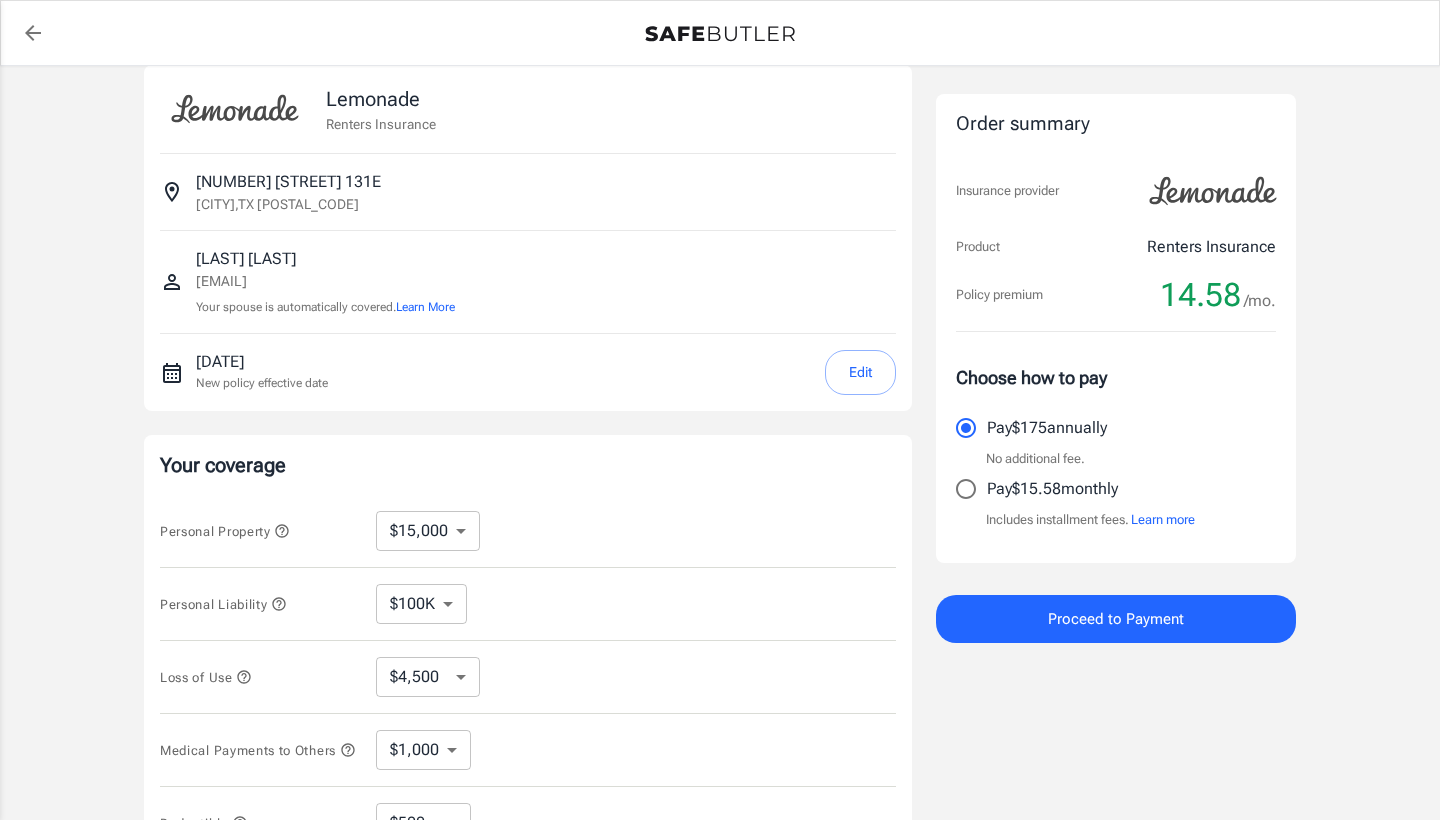 click on "Edit" at bounding box center (860, 372) 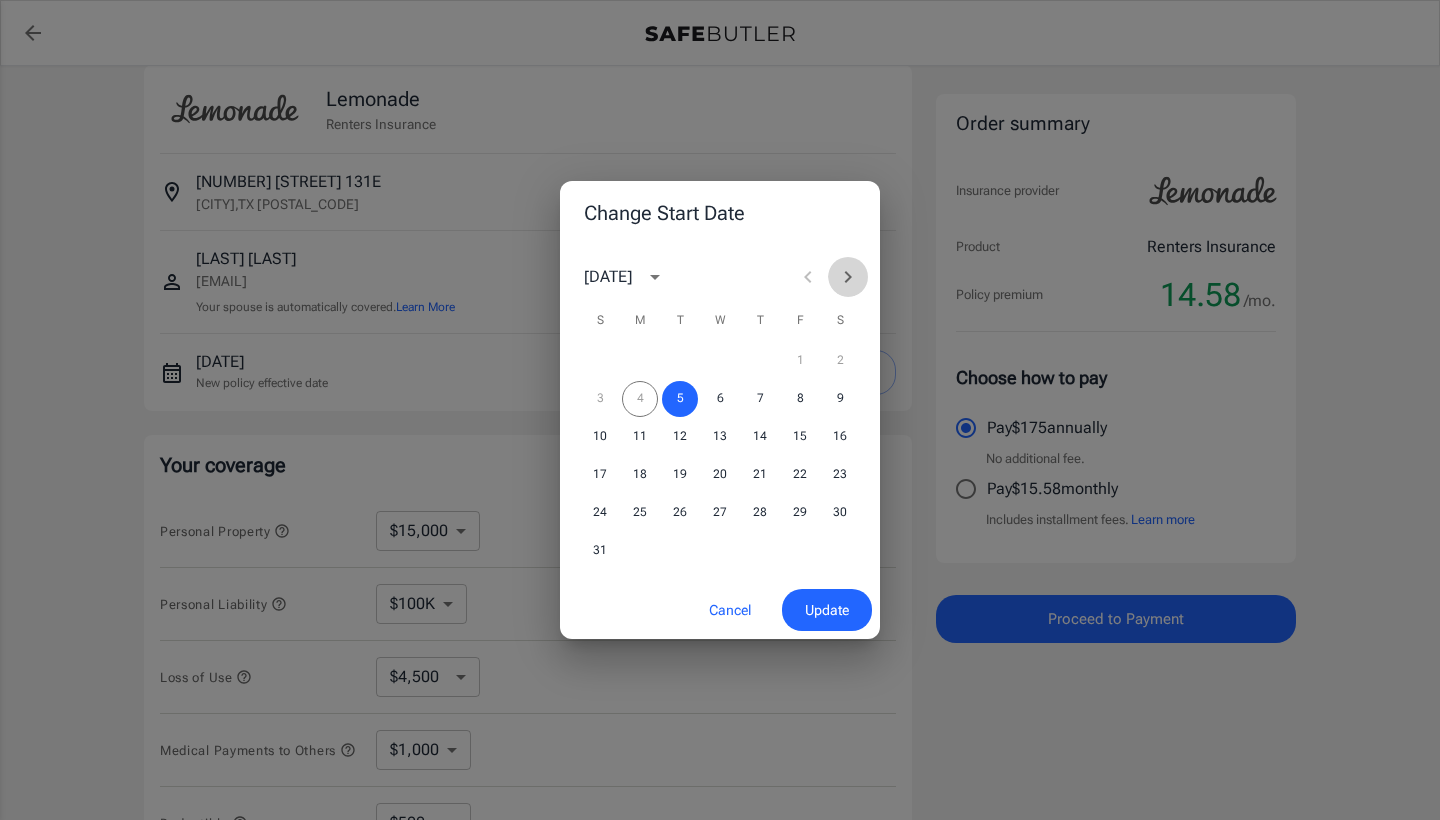 click 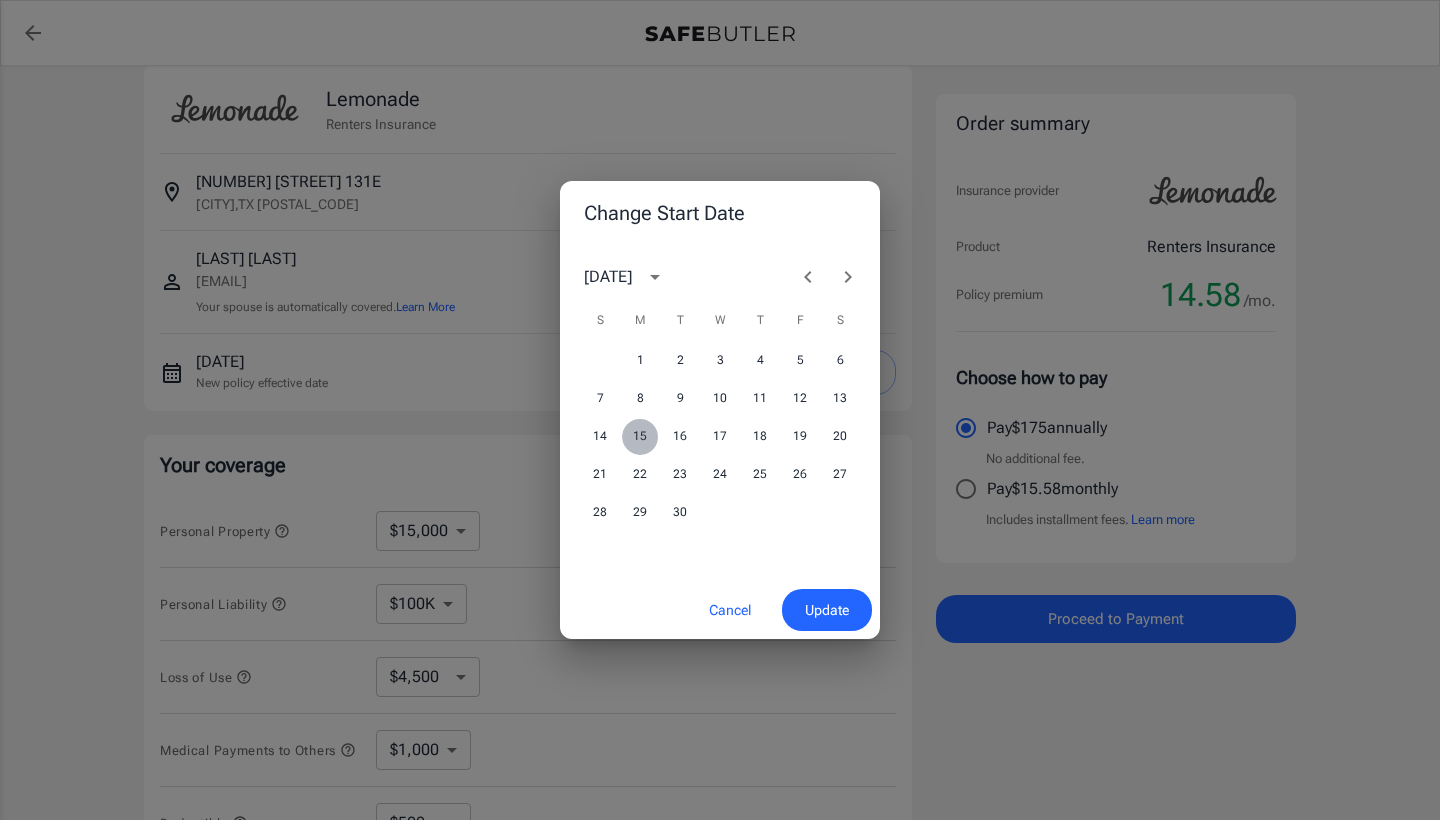 click on "15" at bounding box center (640, 437) 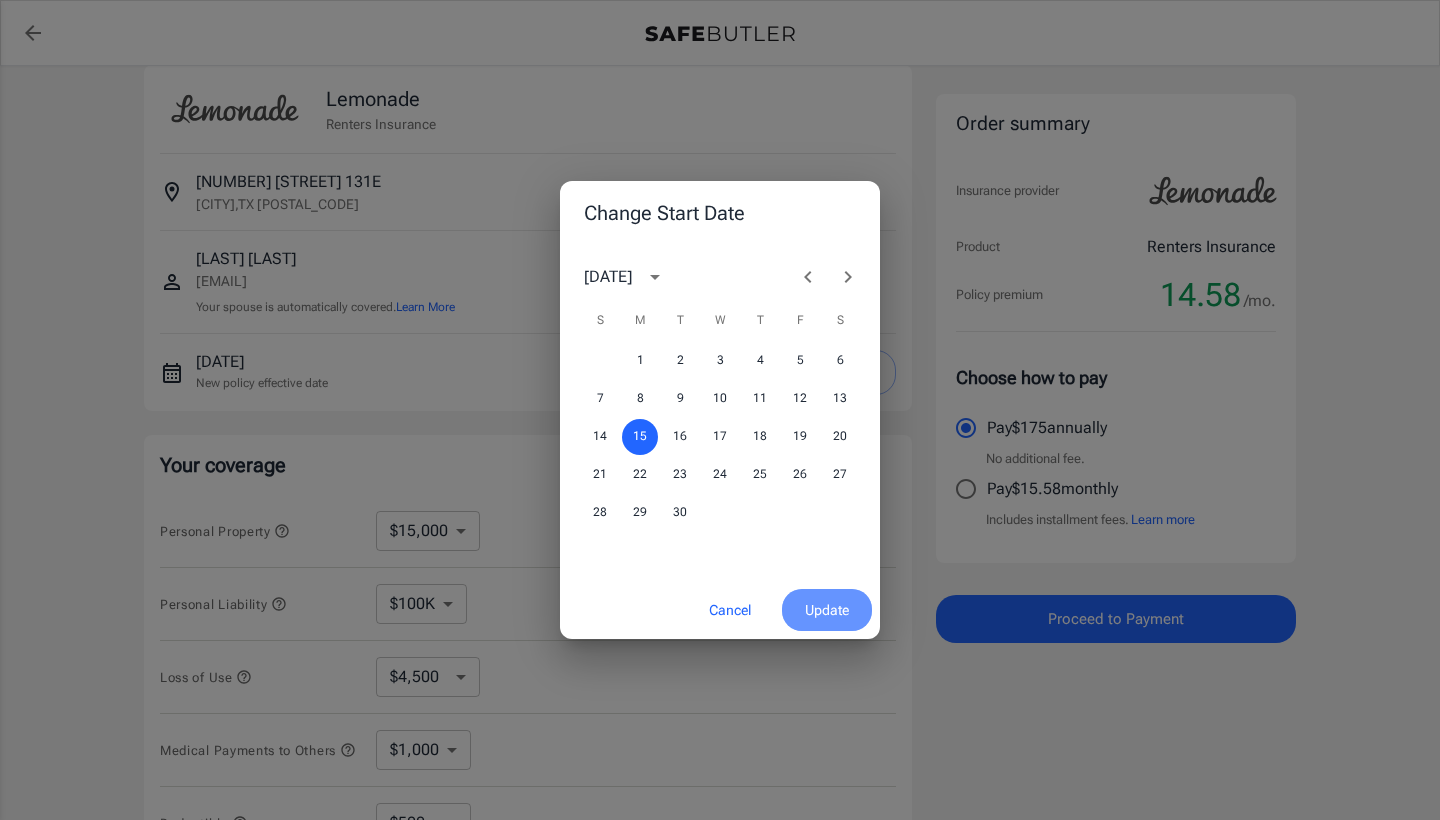 click on "Update" at bounding box center [827, 610] 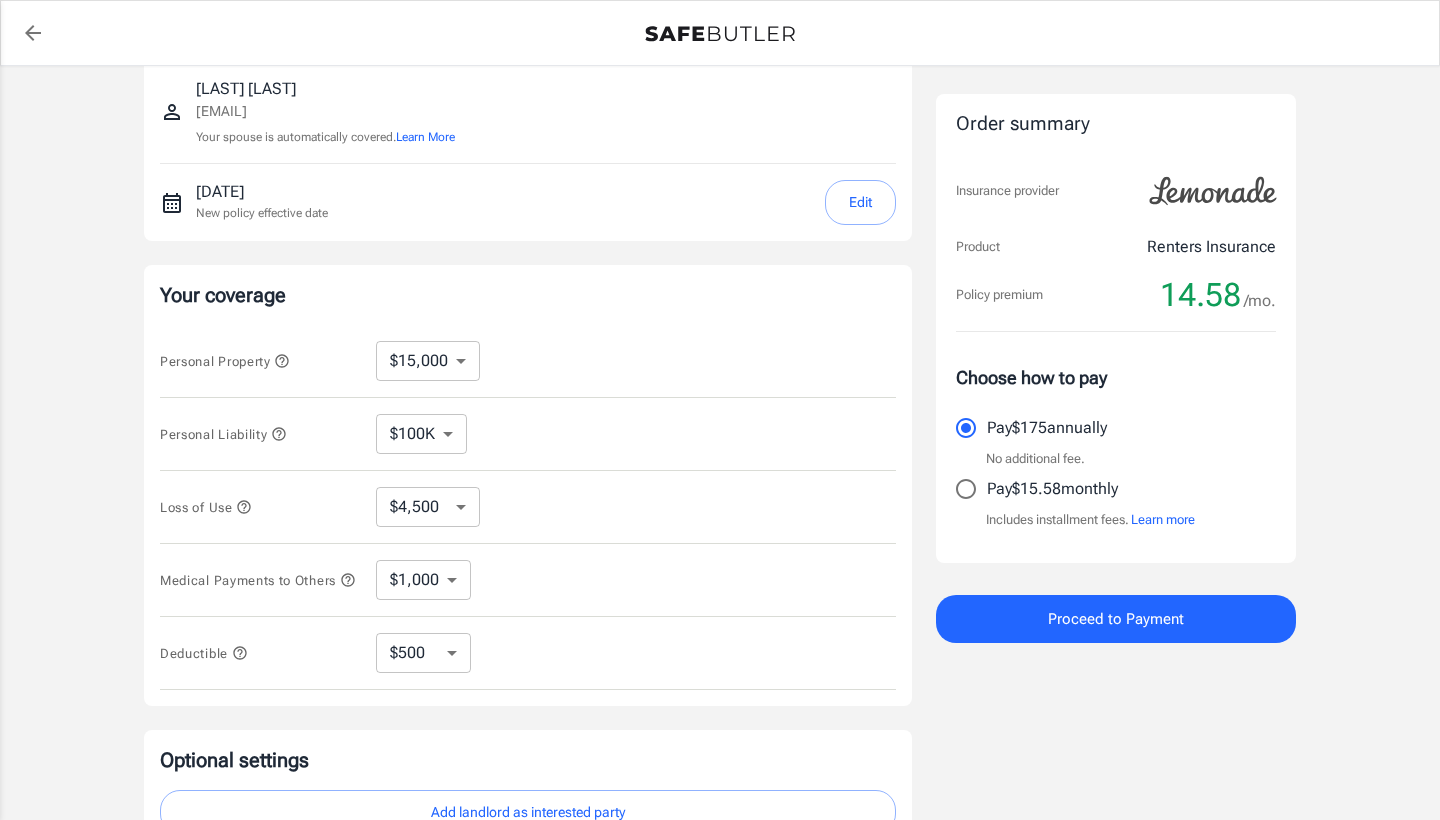 scroll, scrollTop: 197, scrollLeft: 0, axis: vertical 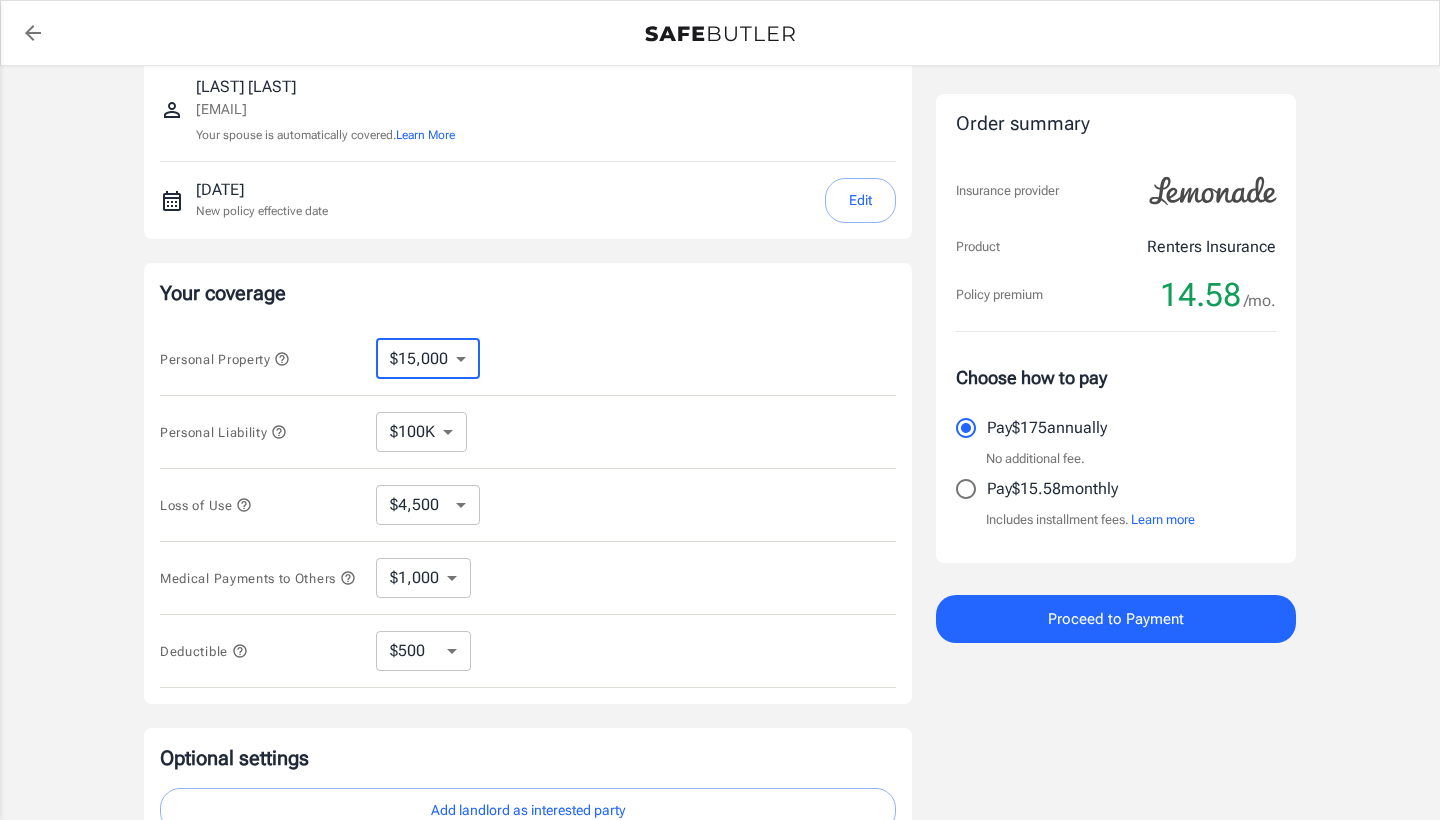 select on "10000" 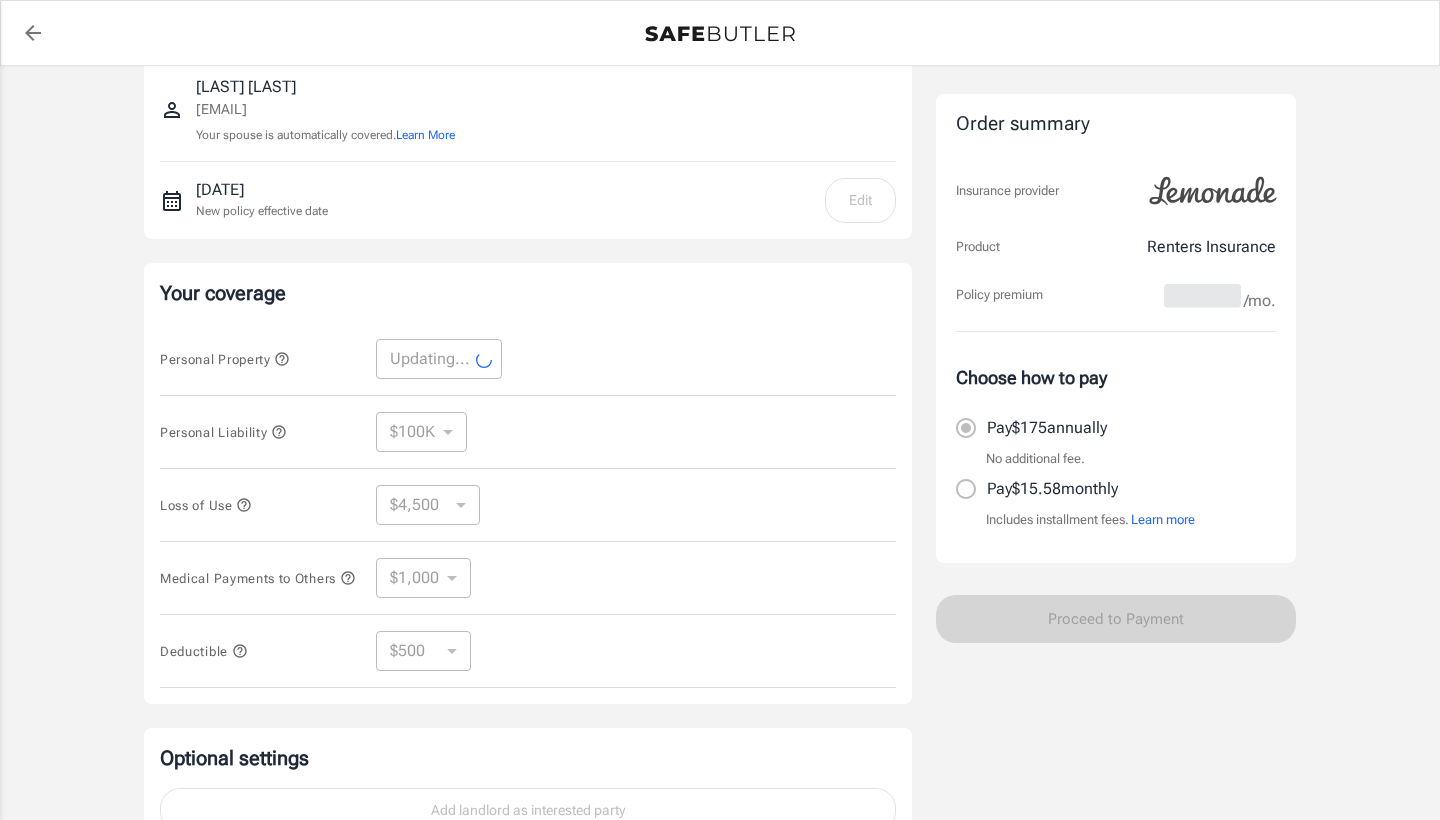 select on "10000" 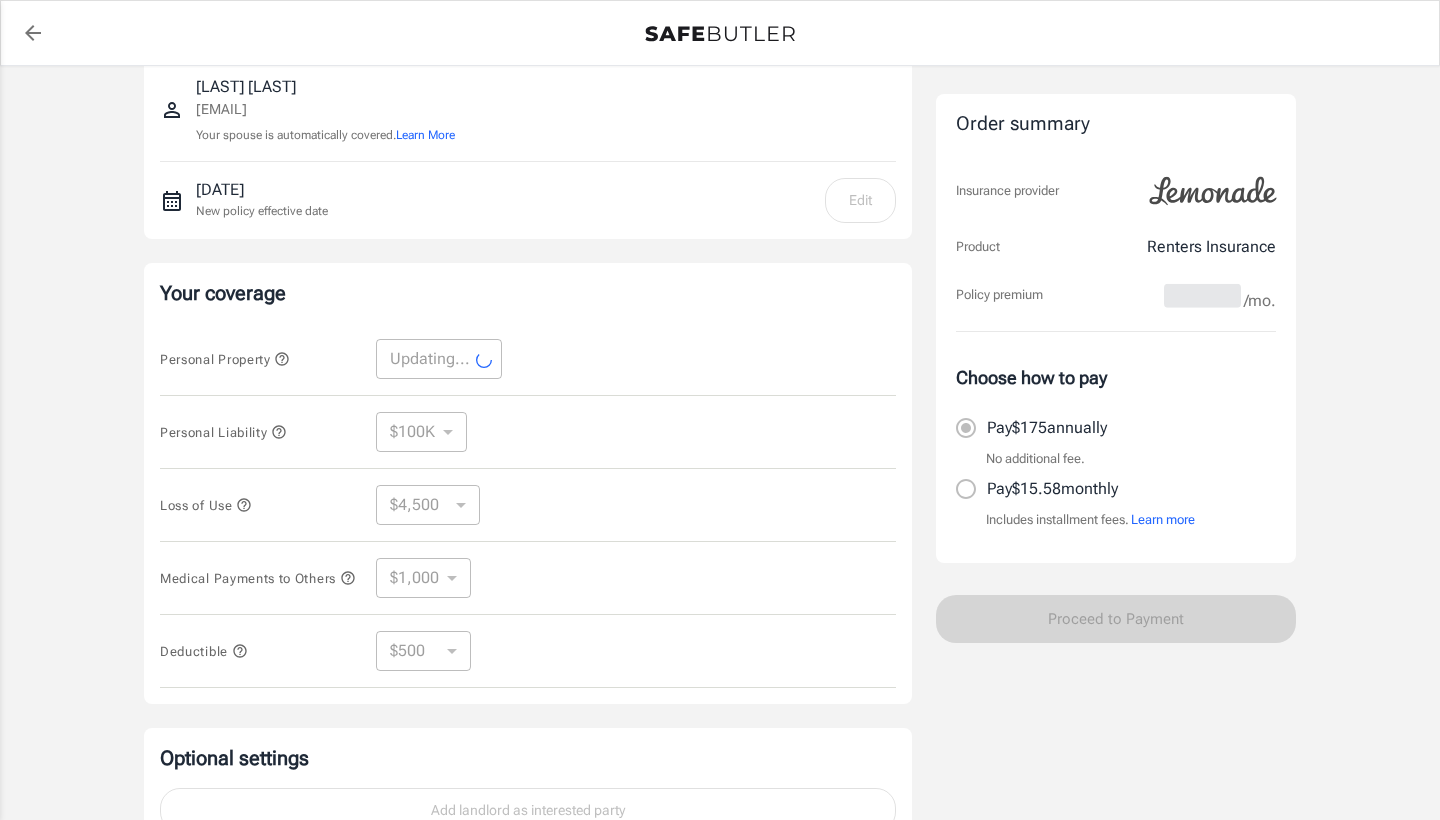 select on "3000" 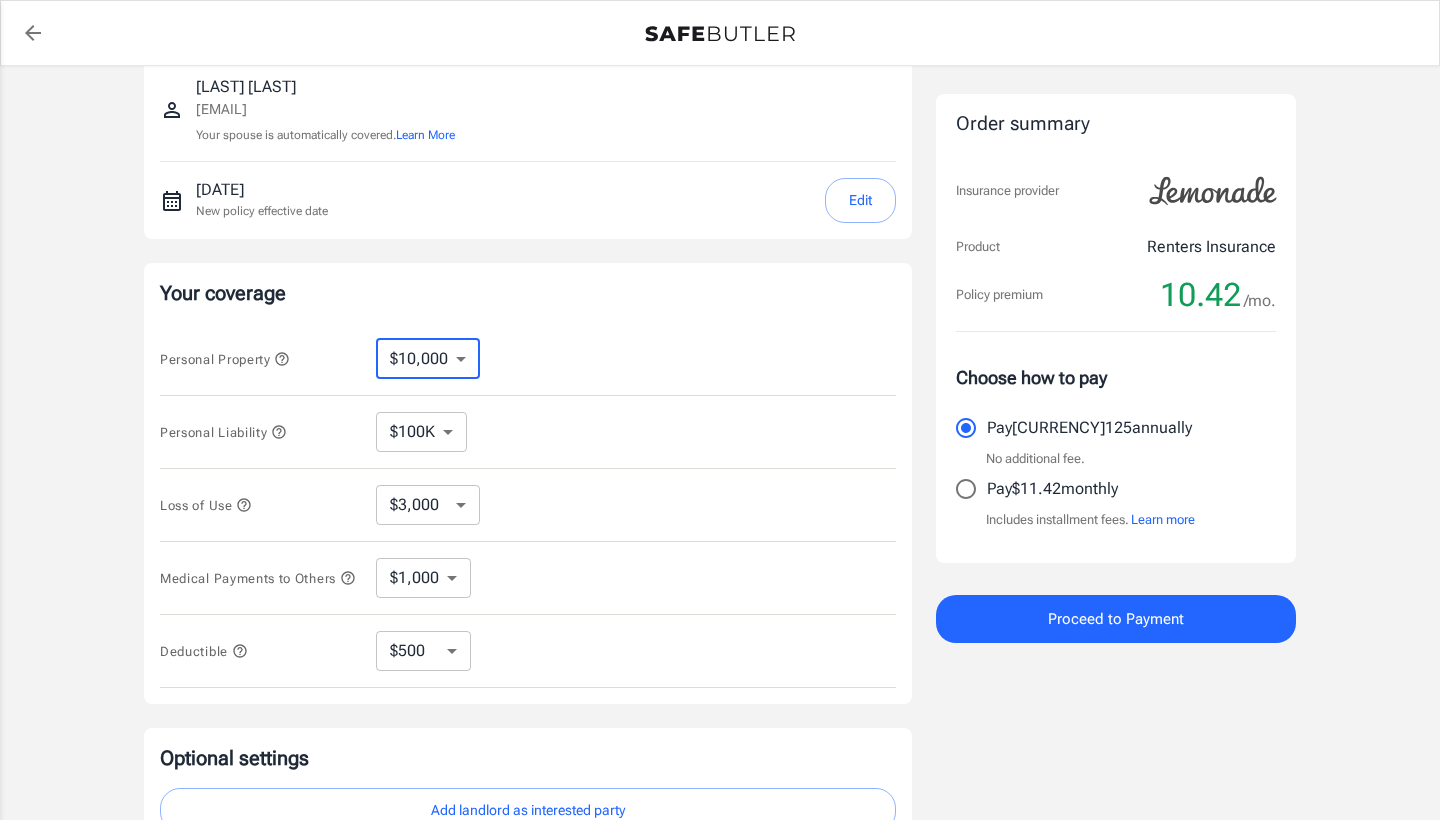 select on "15000" 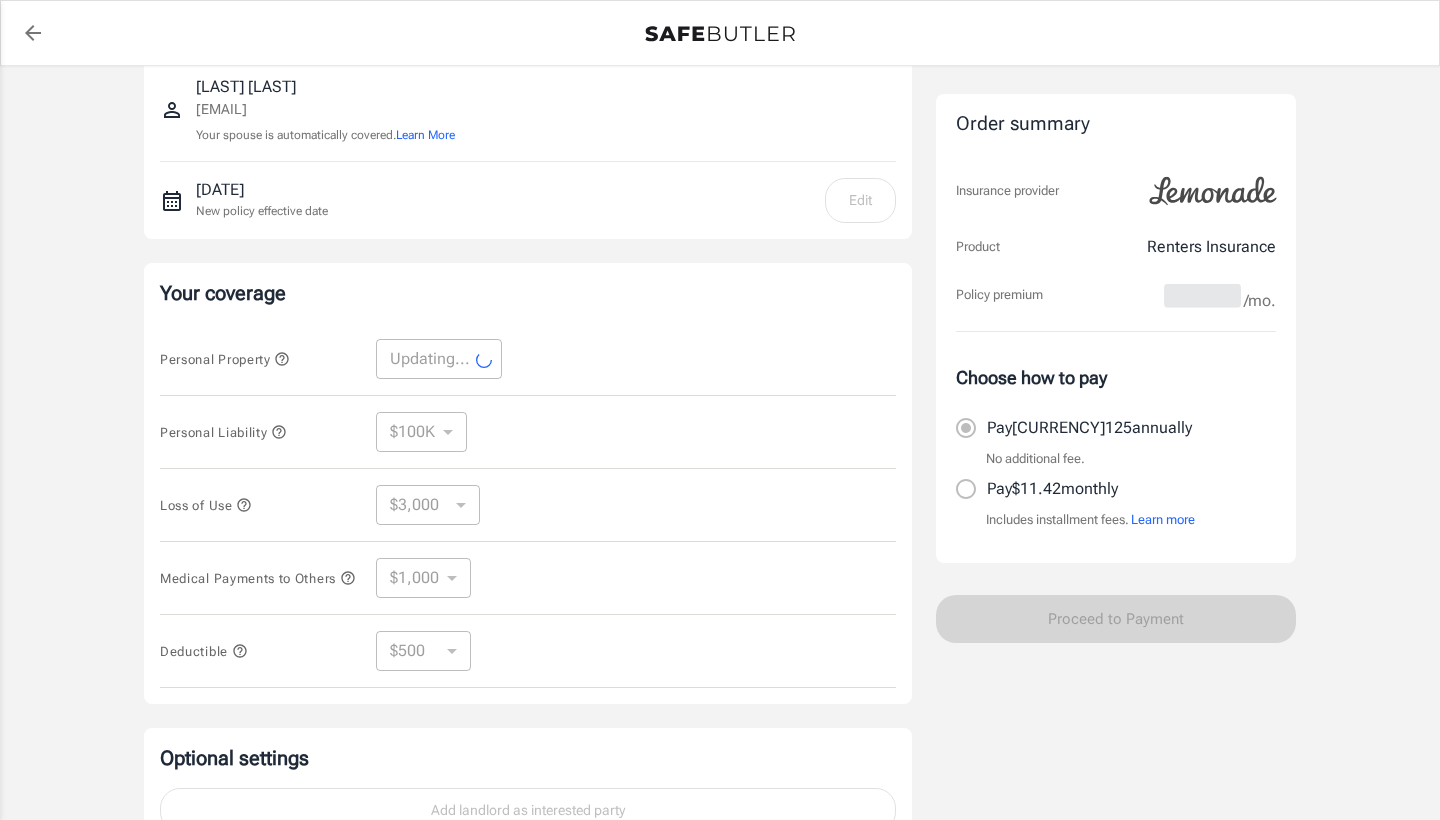 select on "15000" 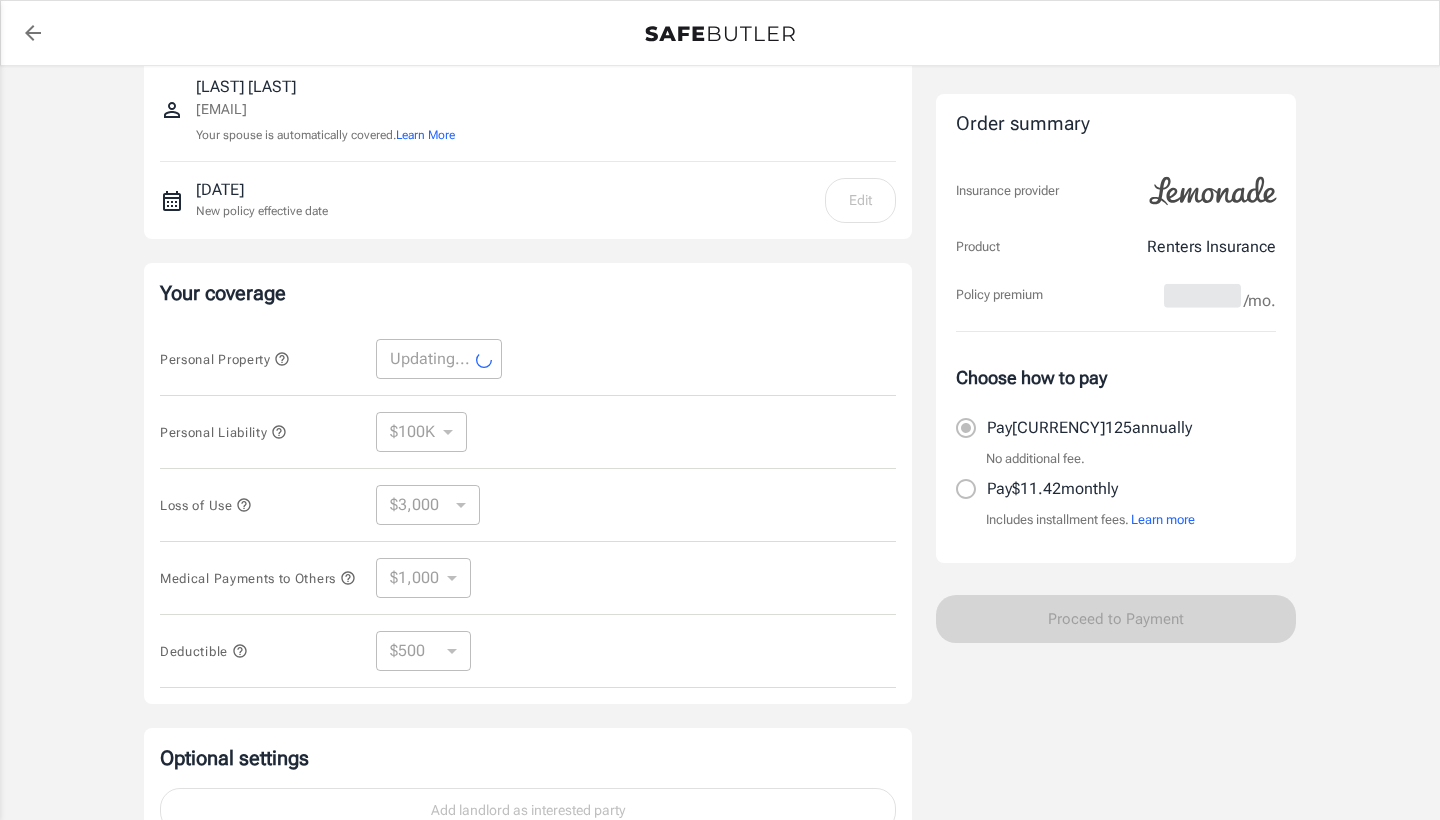 select on "4500" 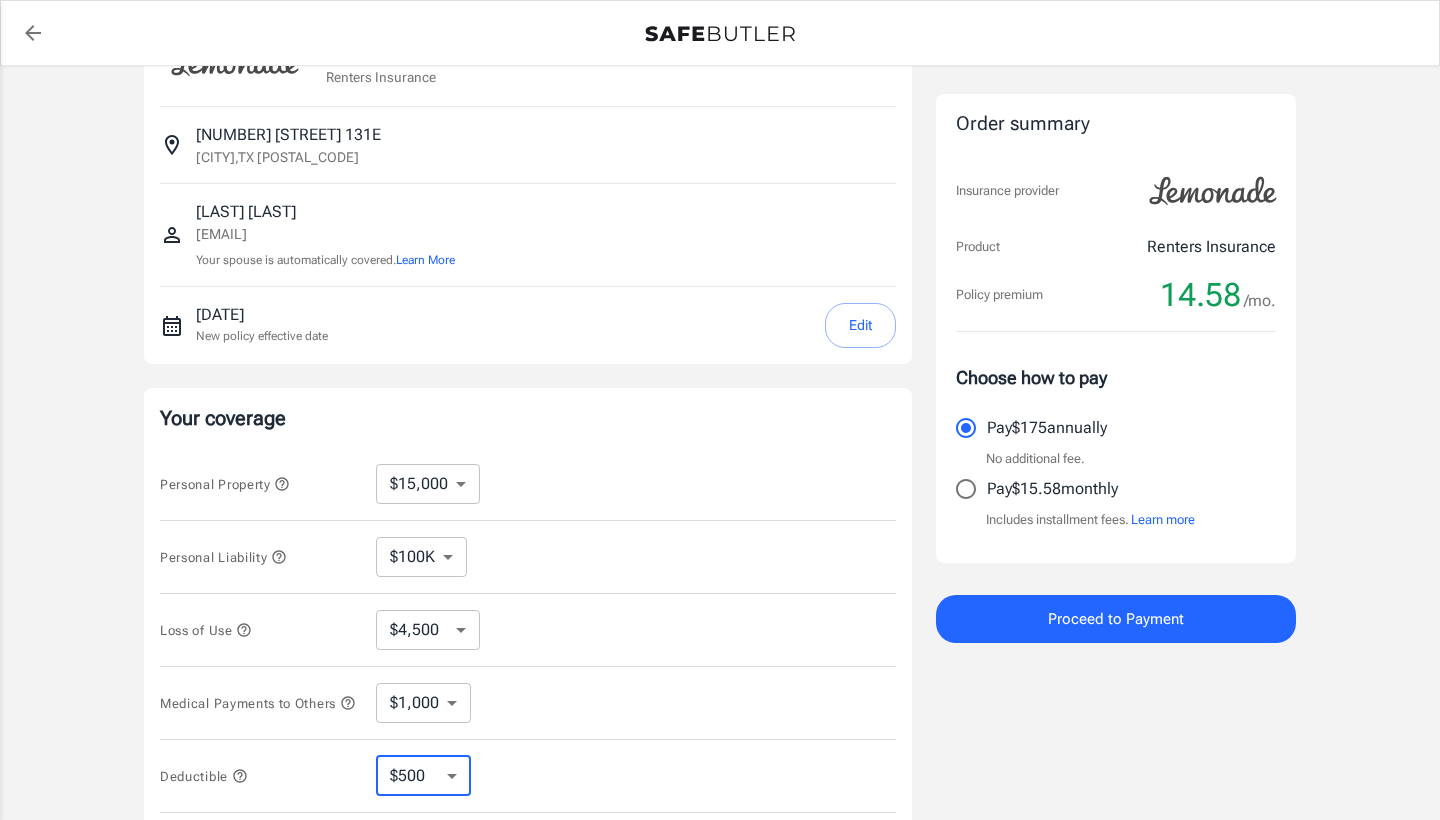 scroll, scrollTop: 74, scrollLeft: 0, axis: vertical 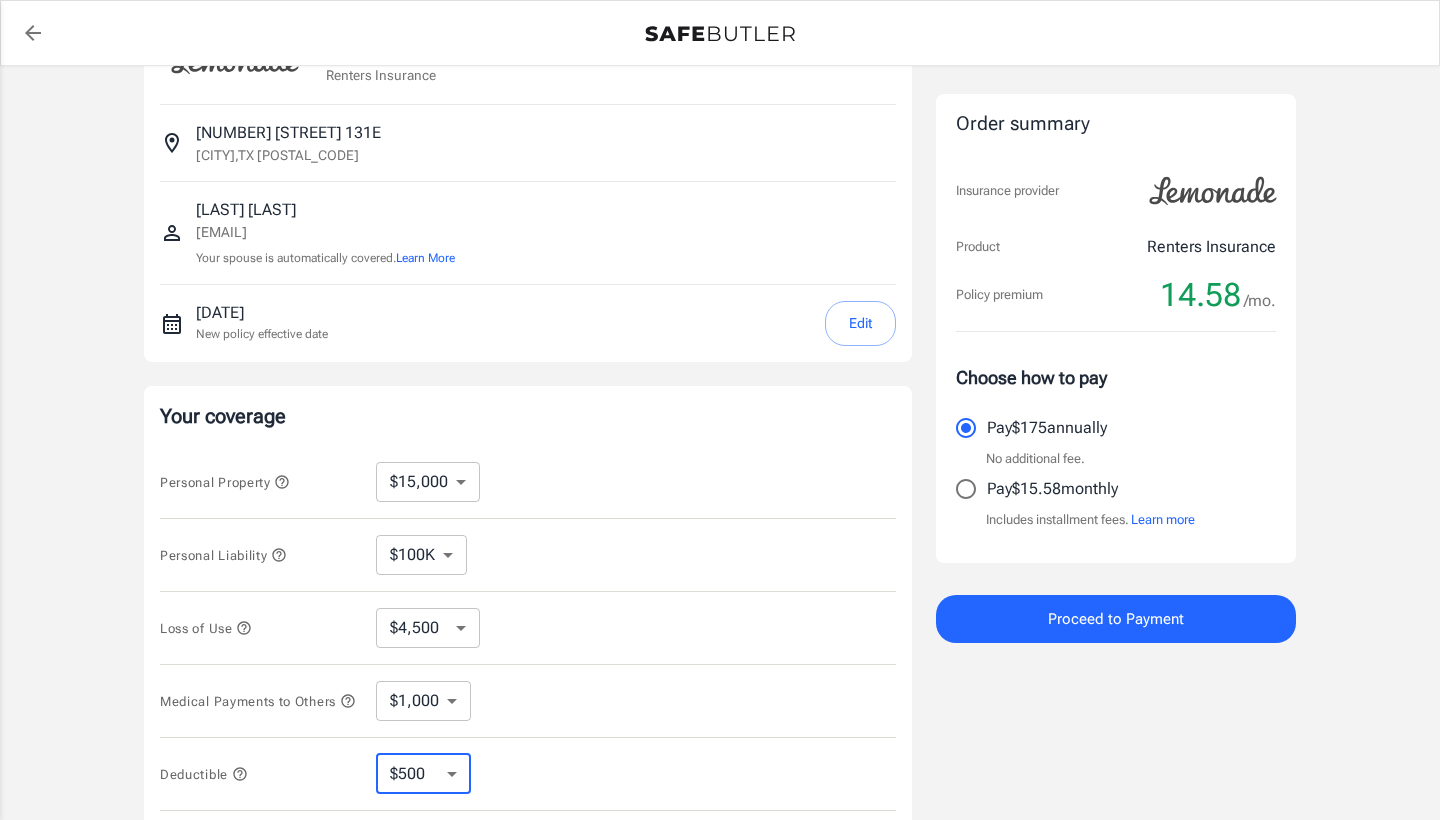 click on "Order summary Insurance provider Product Renters Insurance Policy premium 14.58 /mo. Choose how to pay Pay  $175  annually No additional fee. Pay  $15.58  monthly Includes installment fees. Learn more Proceed to Payment" at bounding box center [1116, 524] 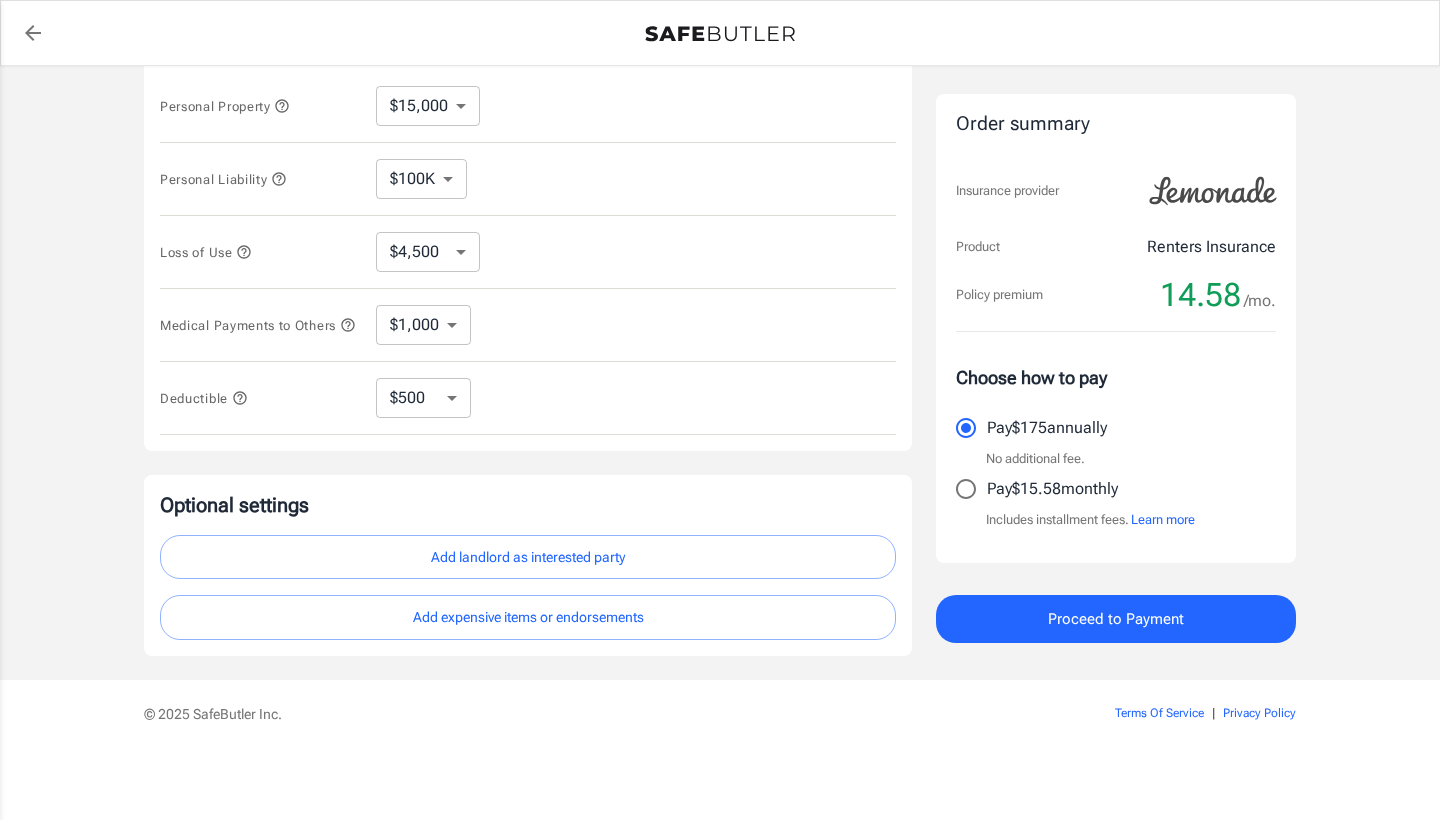 scroll, scrollTop: 448, scrollLeft: 0, axis: vertical 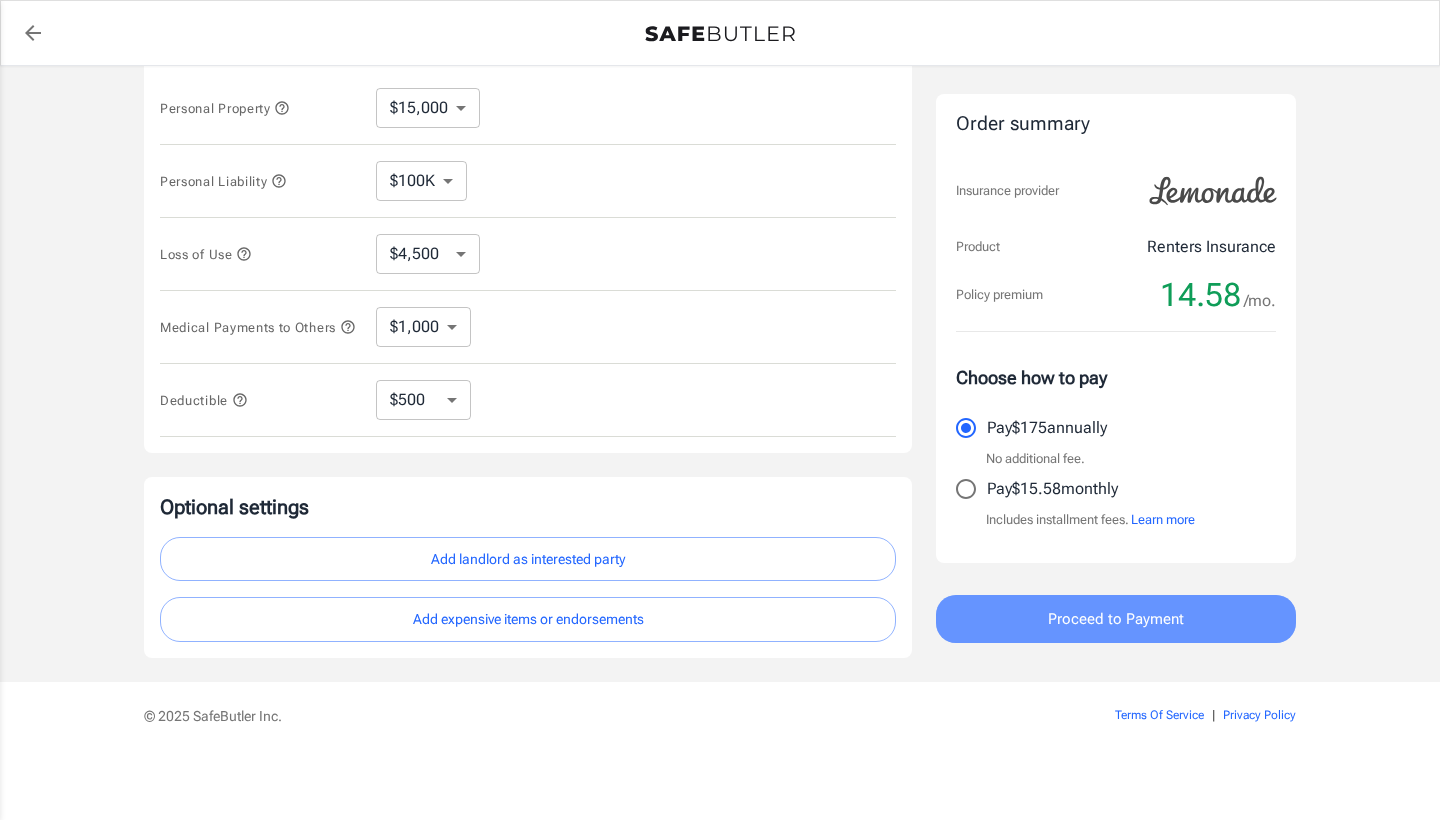 click on "Proceed to Payment" at bounding box center (1116, 619) 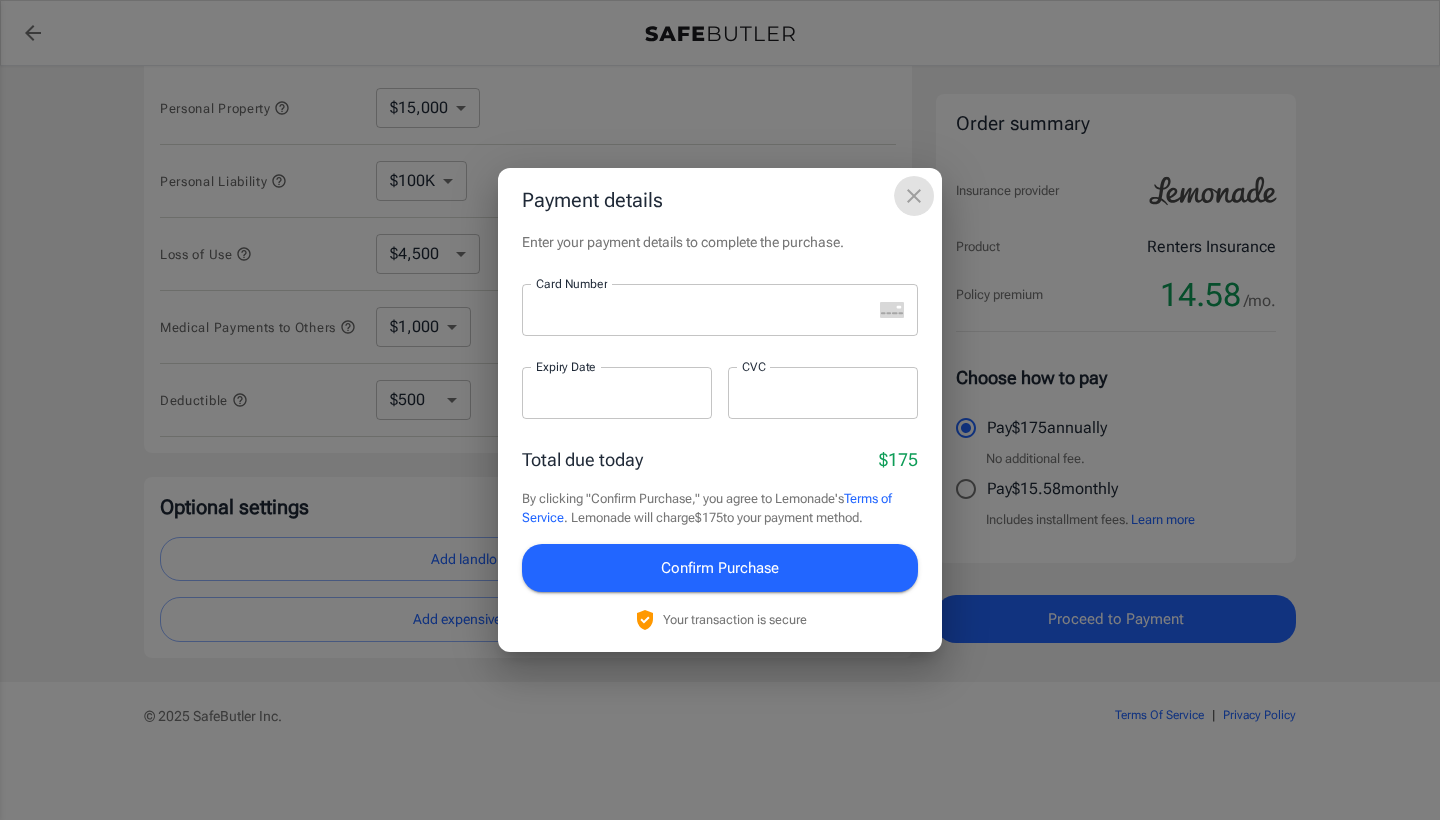 click on "Payment details" at bounding box center (720, 200) 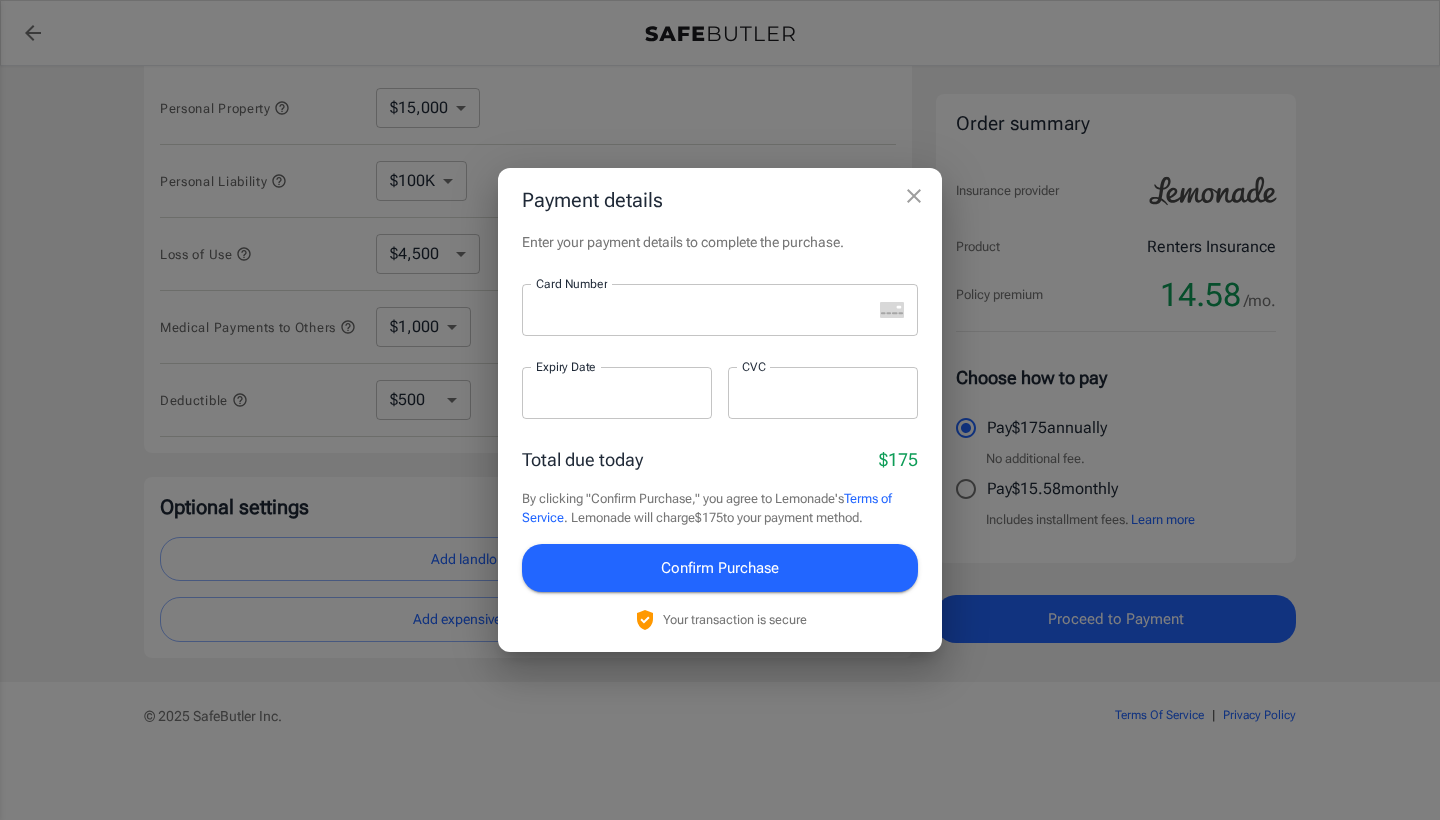 click 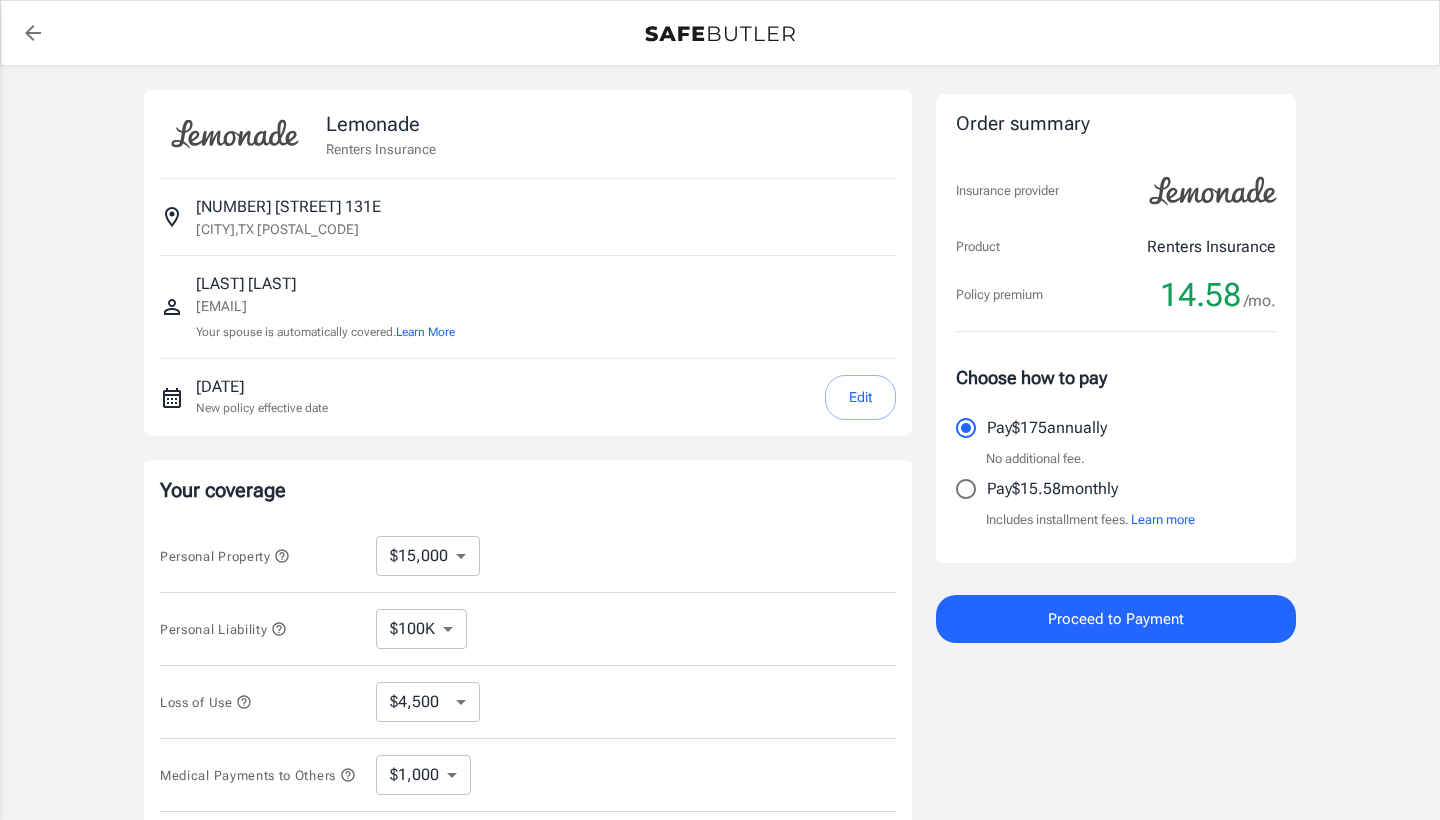 scroll, scrollTop: 0, scrollLeft: 0, axis: both 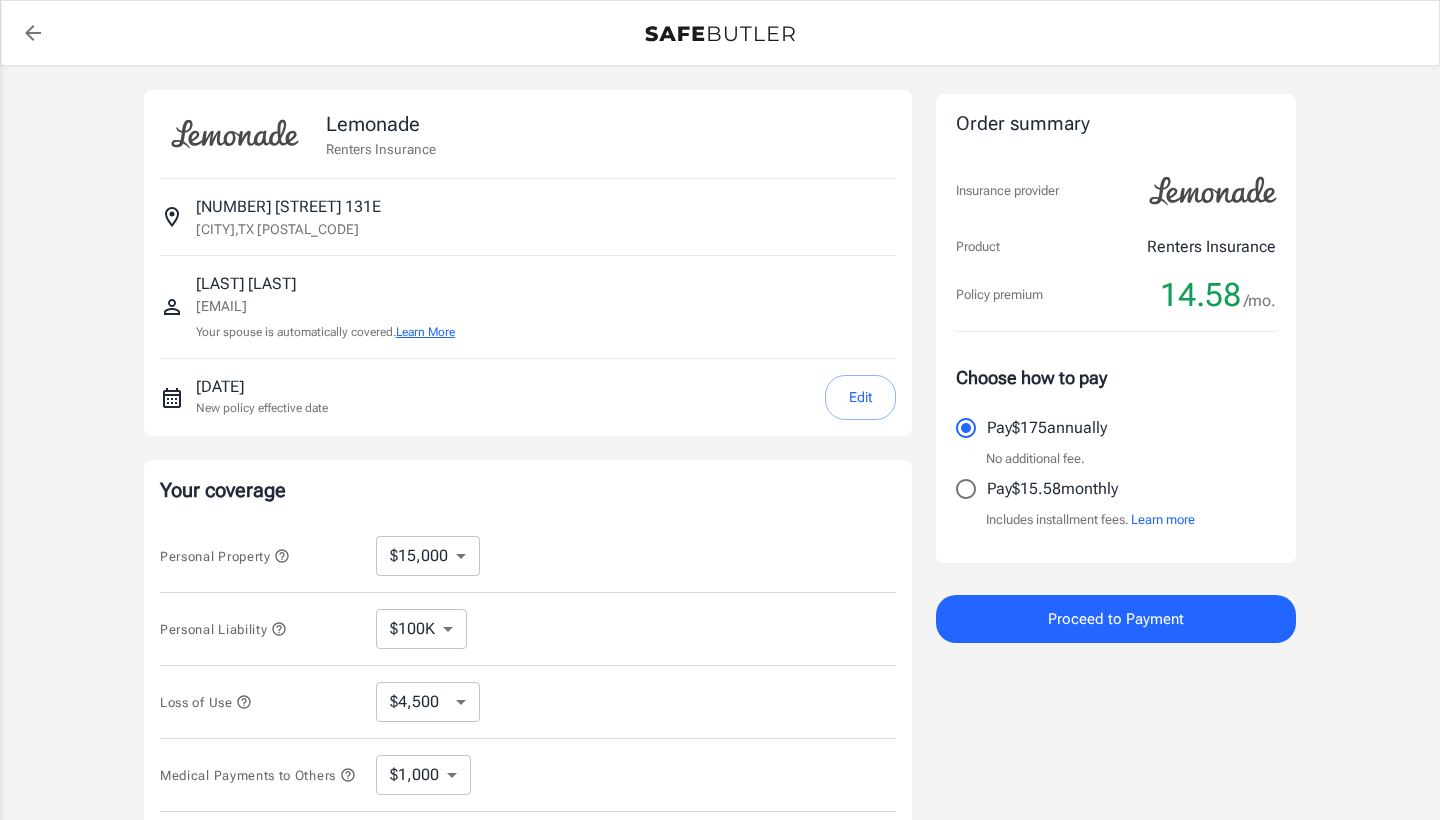 click on "Learn More" at bounding box center (425, 332) 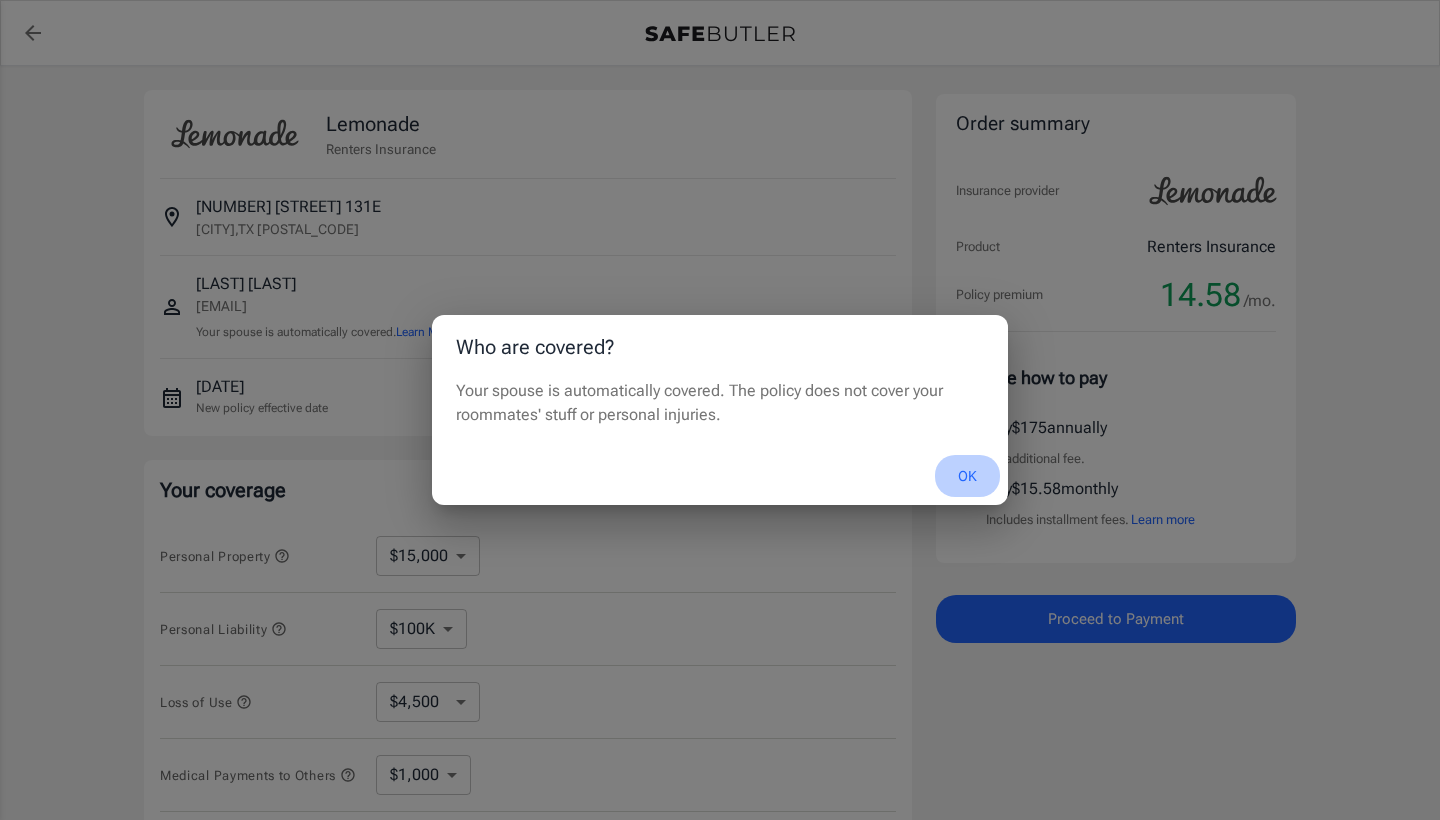 click on "OK" at bounding box center [967, 476] 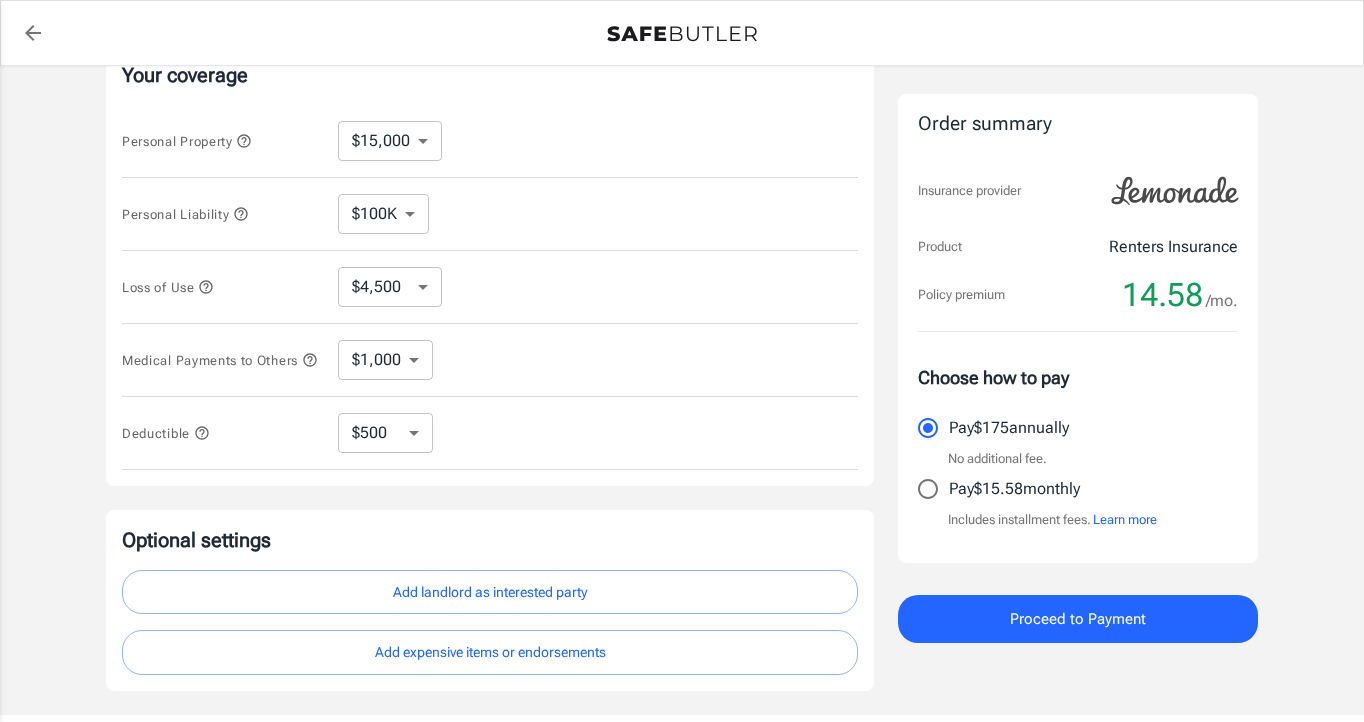 scroll, scrollTop: 410, scrollLeft: 0, axis: vertical 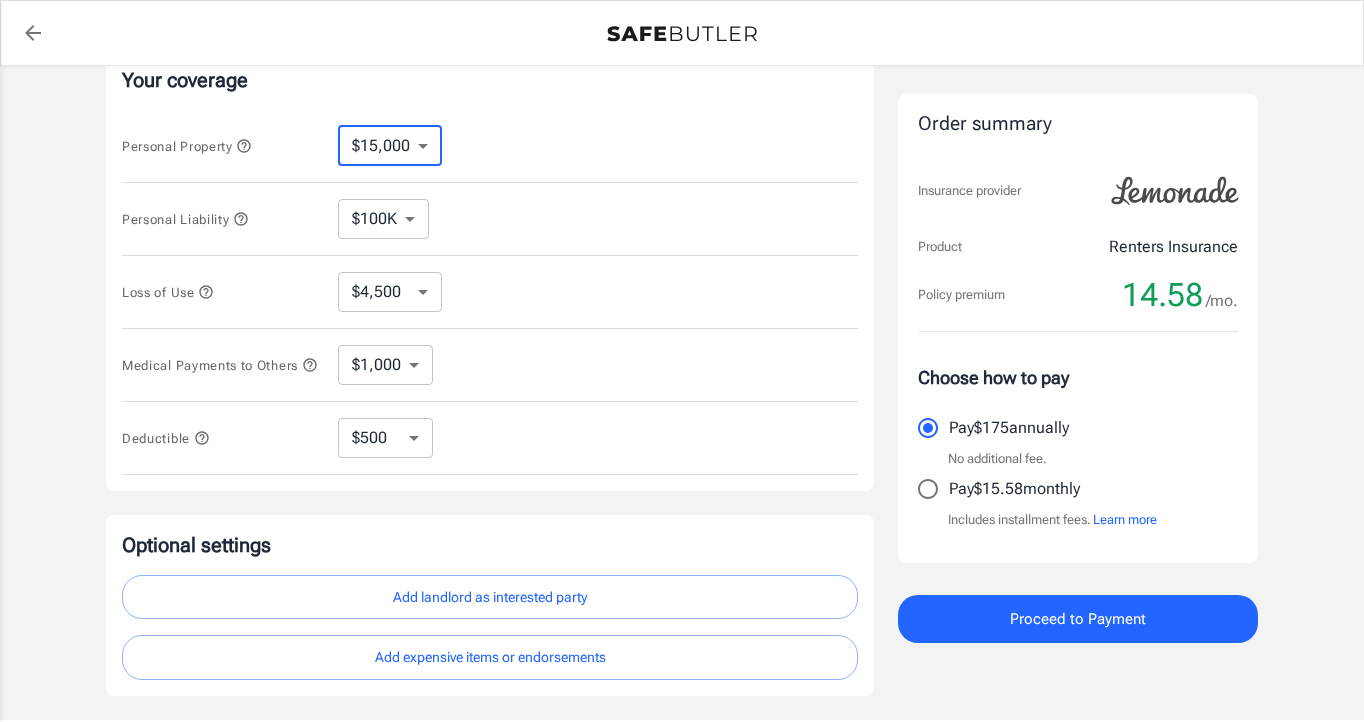 select on "10000" 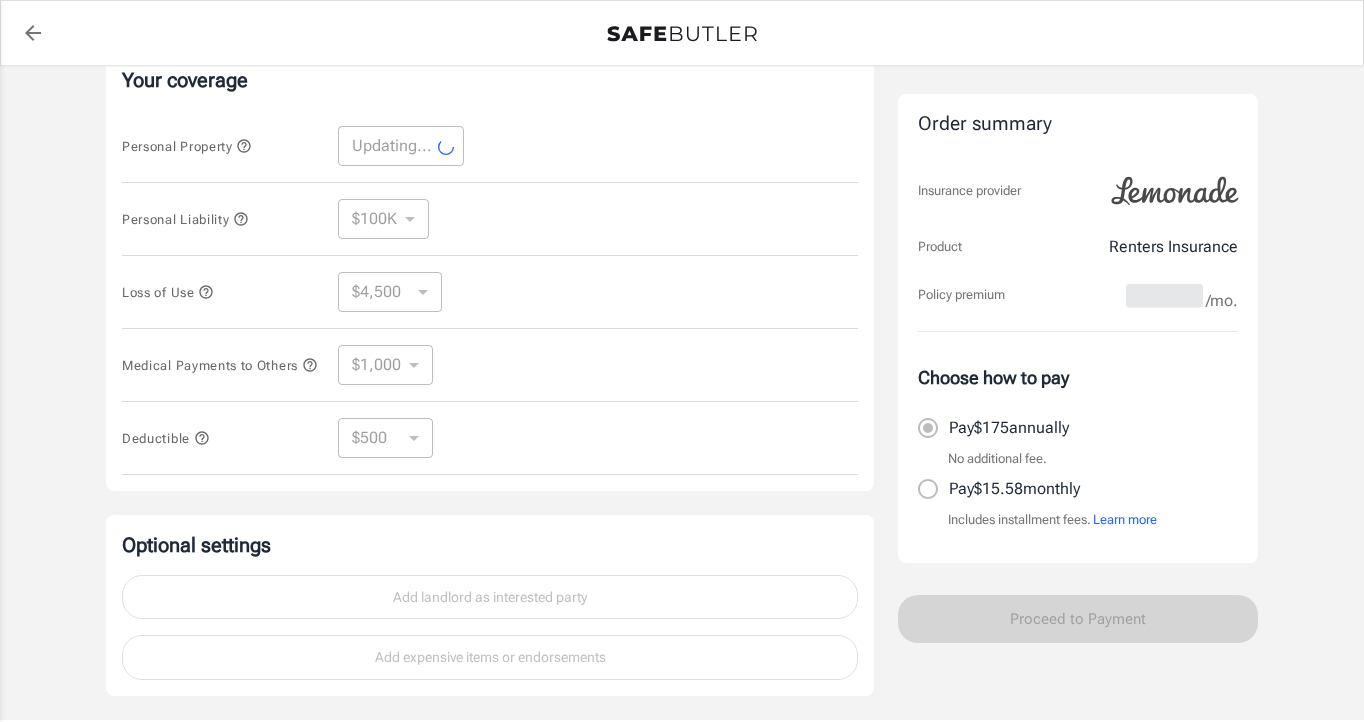 select on "10000" 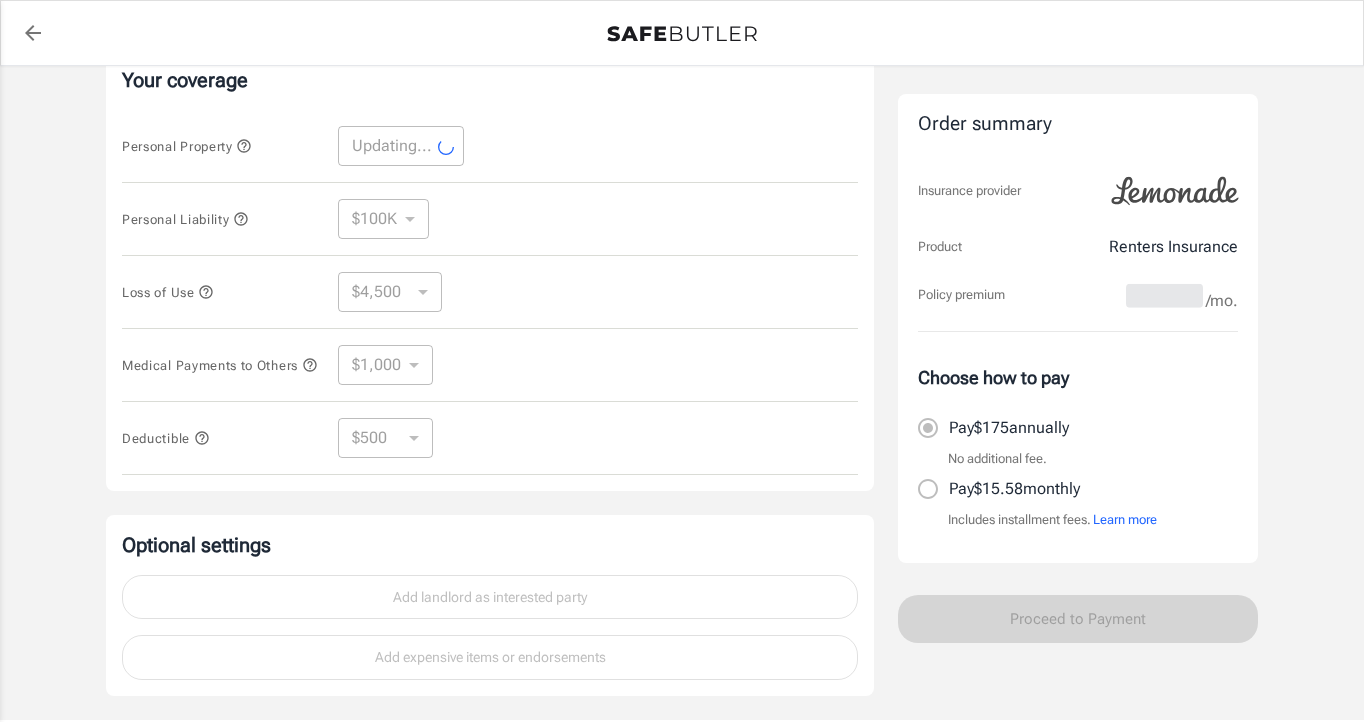 select on "3000" 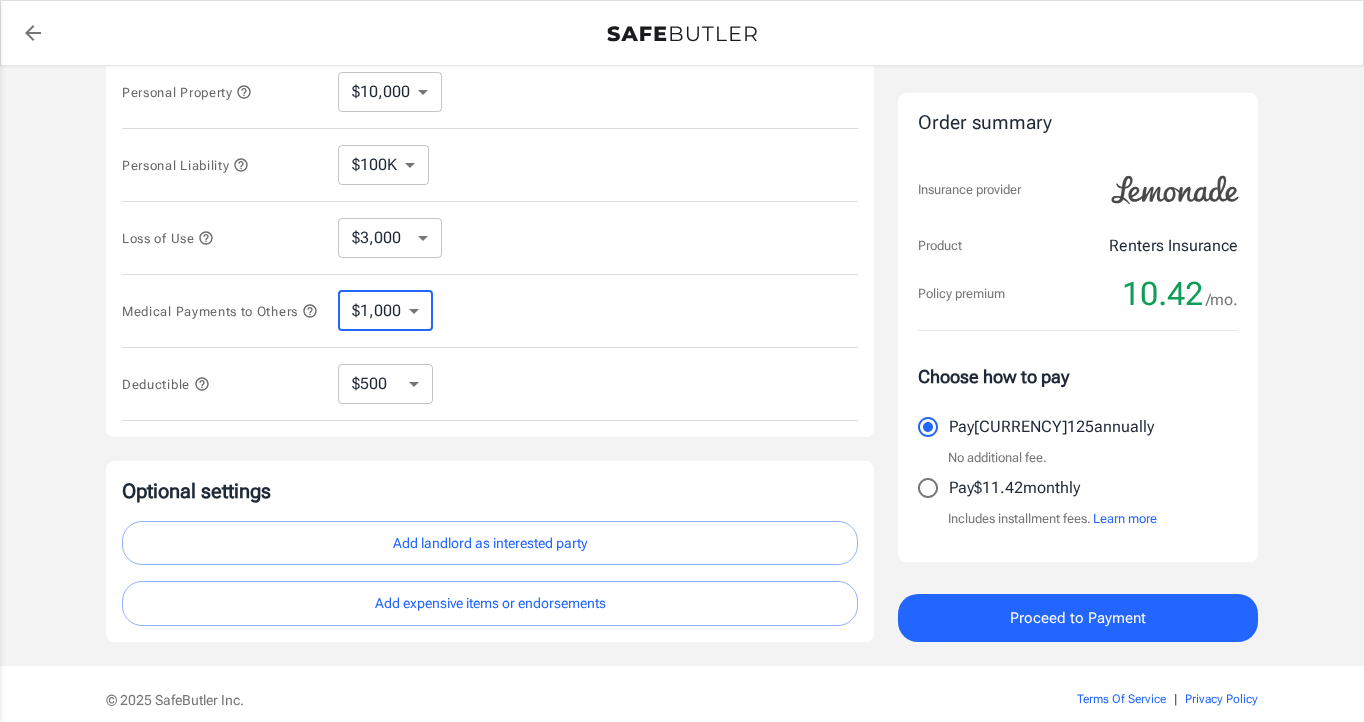 scroll, scrollTop: 534, scrollLeft: 0, axis: vertical 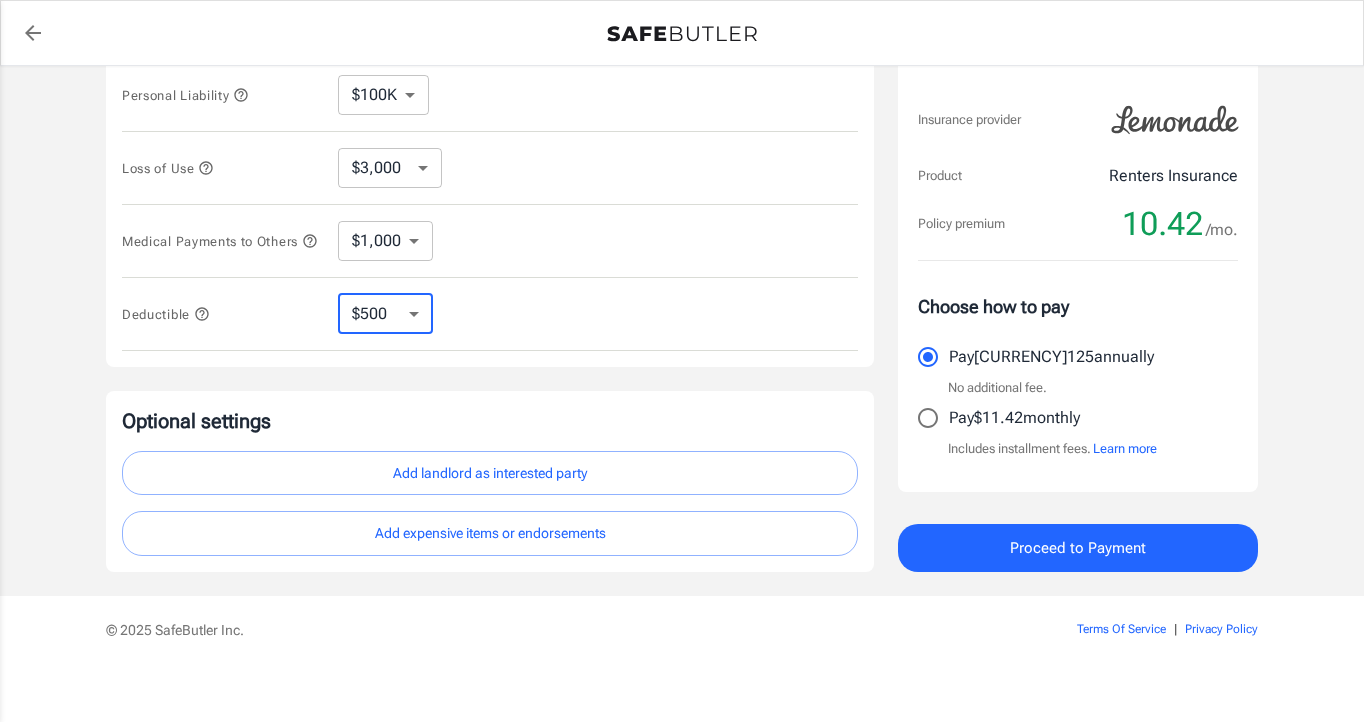 select on "2500" 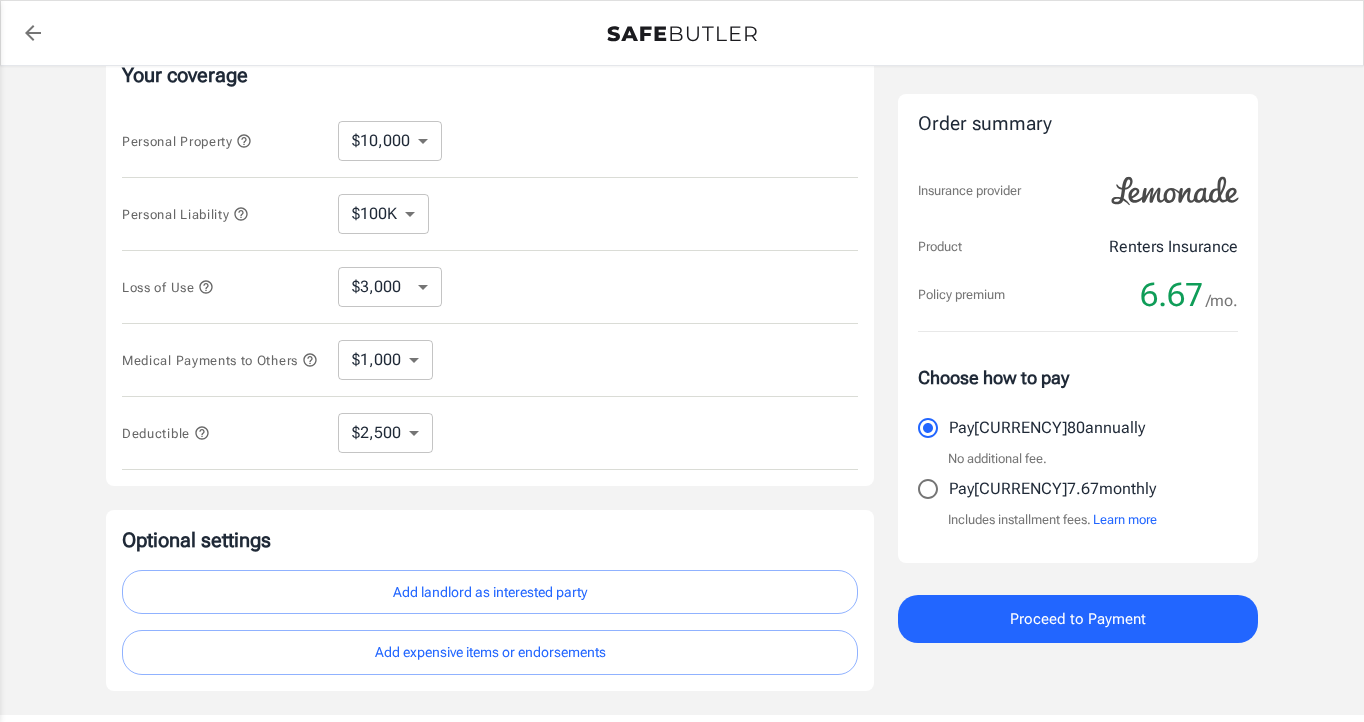 scroll, scrollTop: 412, scrollLeft: 0, axis: vertical 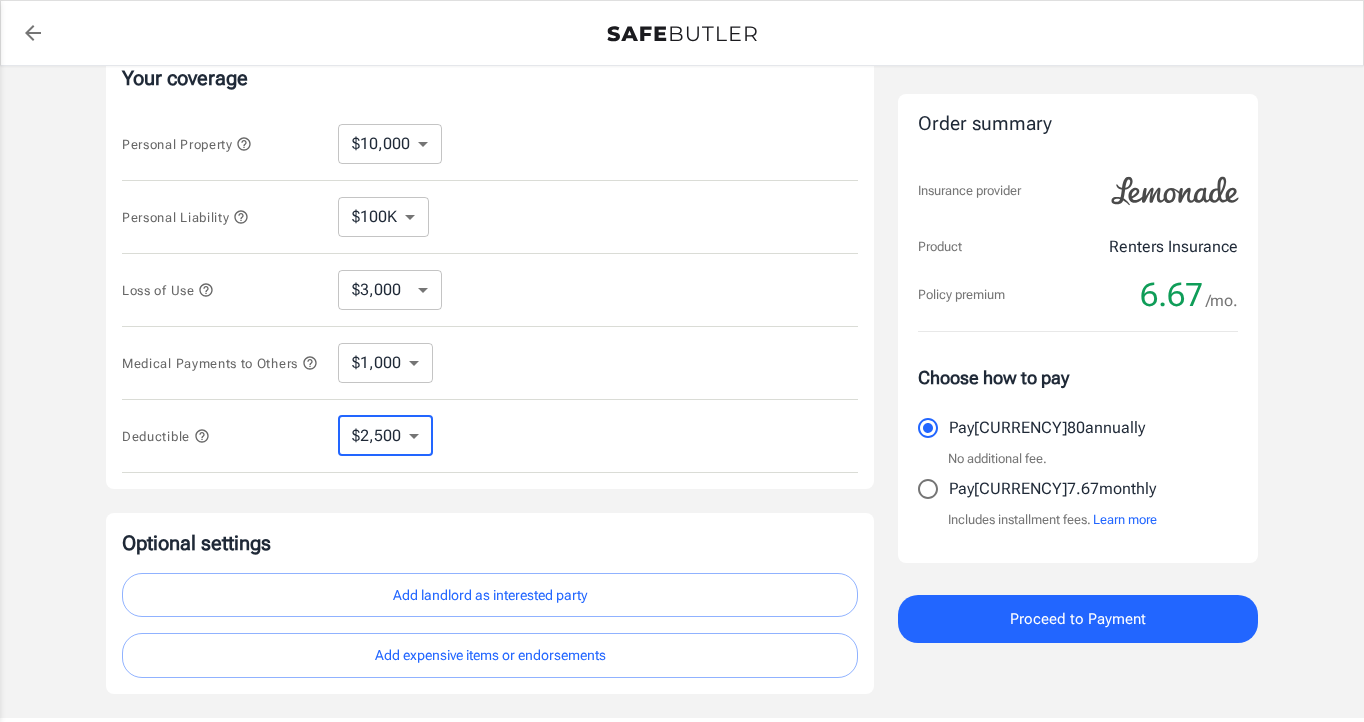 select on "1000" 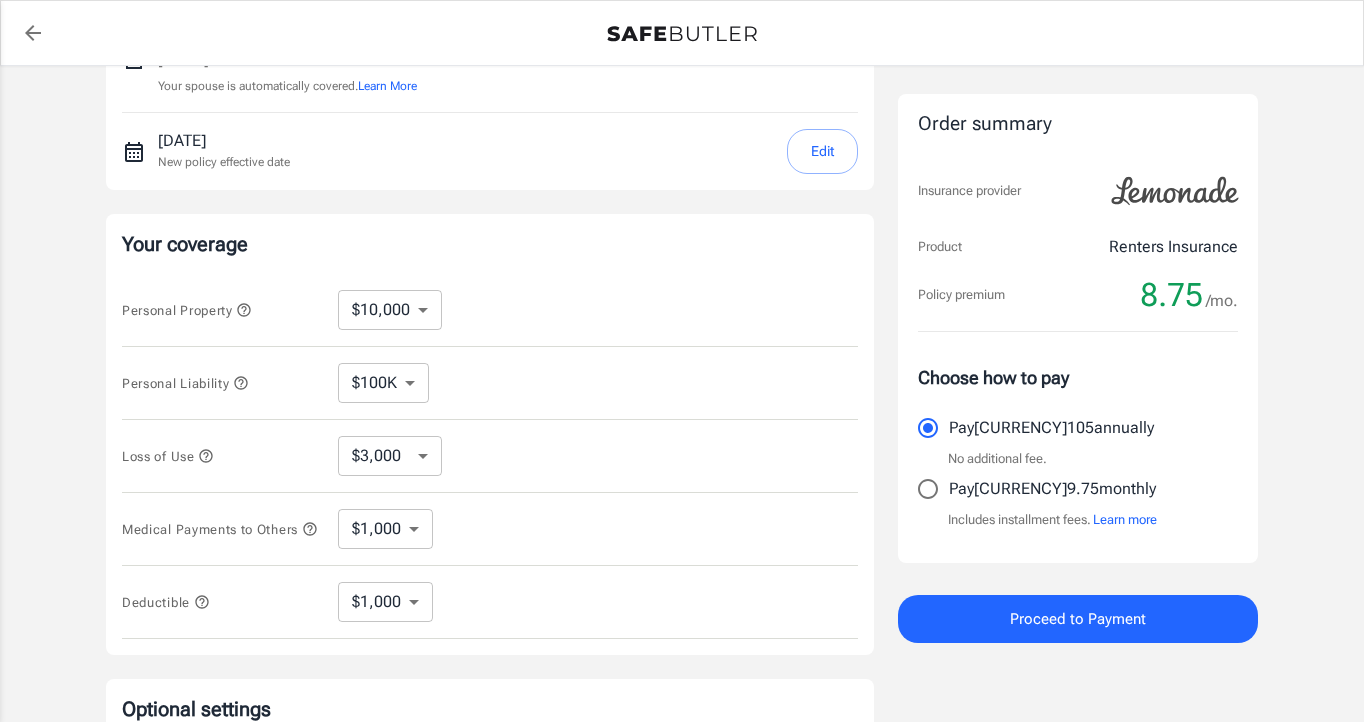 scroll, scrollTop: 263, scrollLeft: 0, axis: vertical 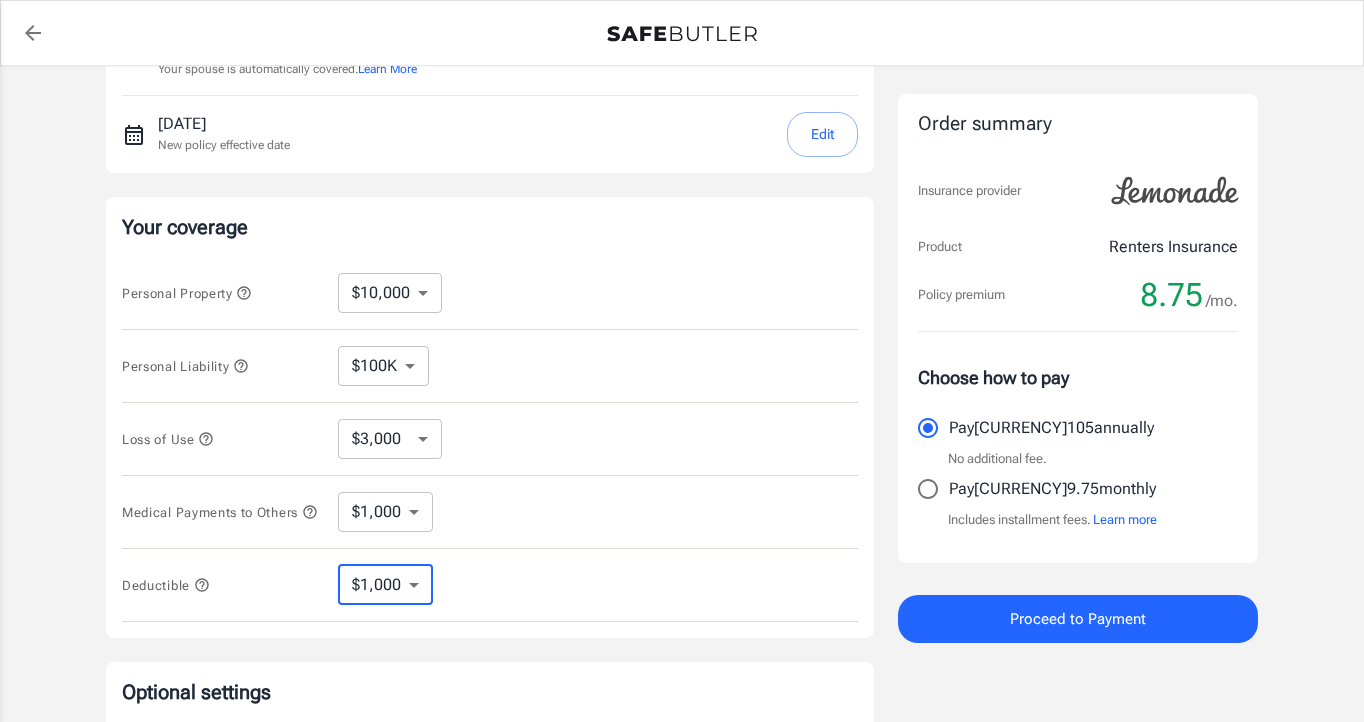 select on "2500" 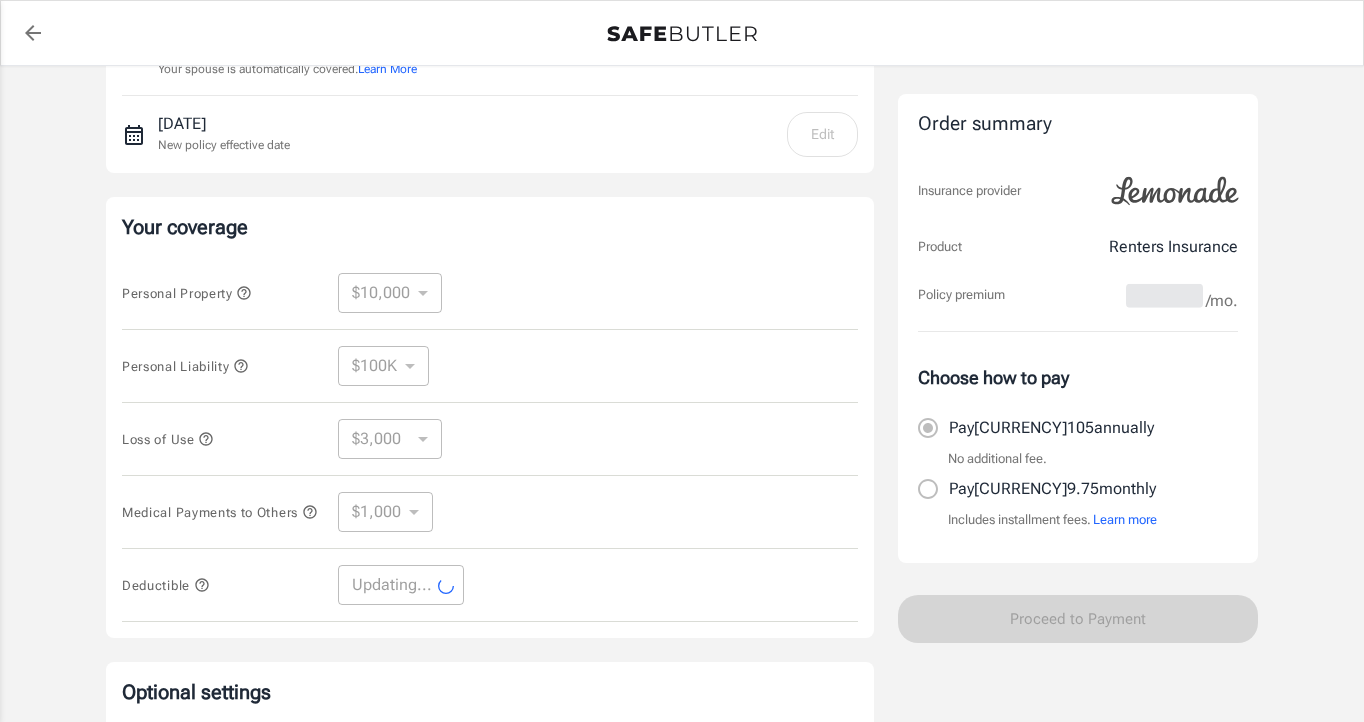 select on "2500" 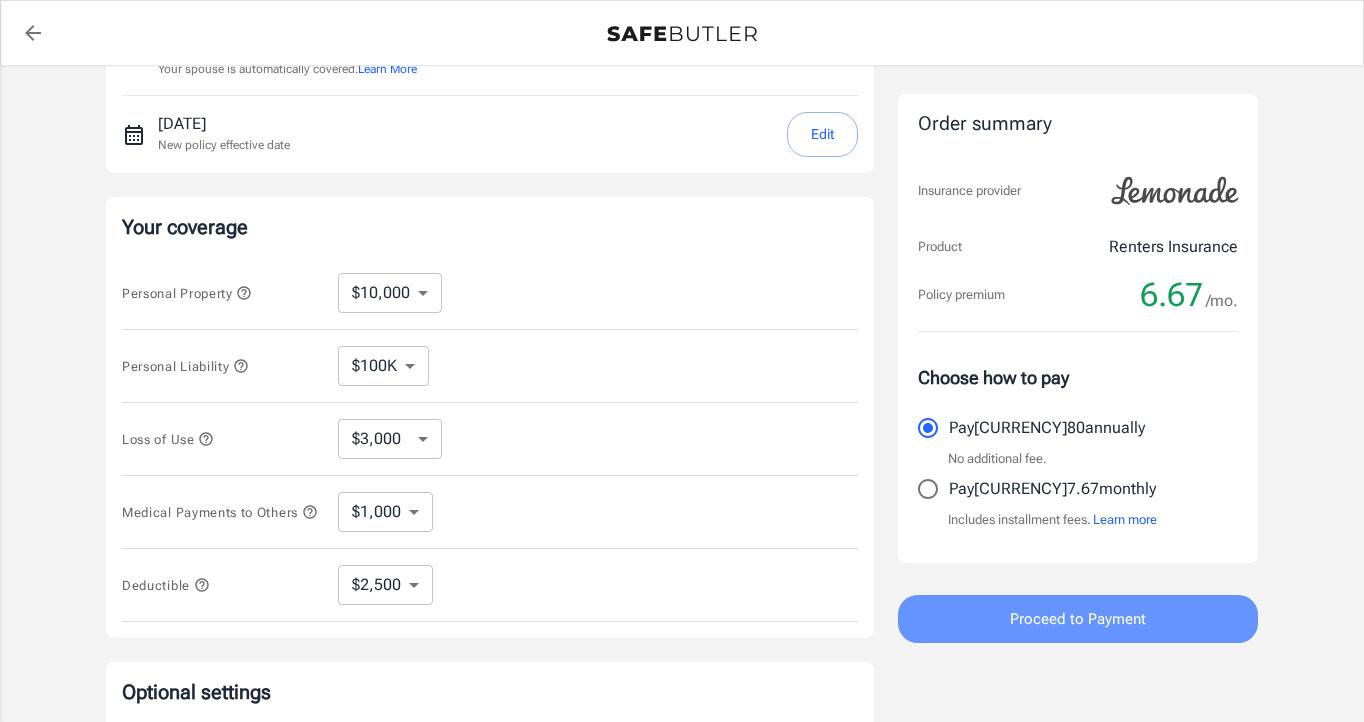 click on "Proceed to Payment" at bounding box center (1078, 619) 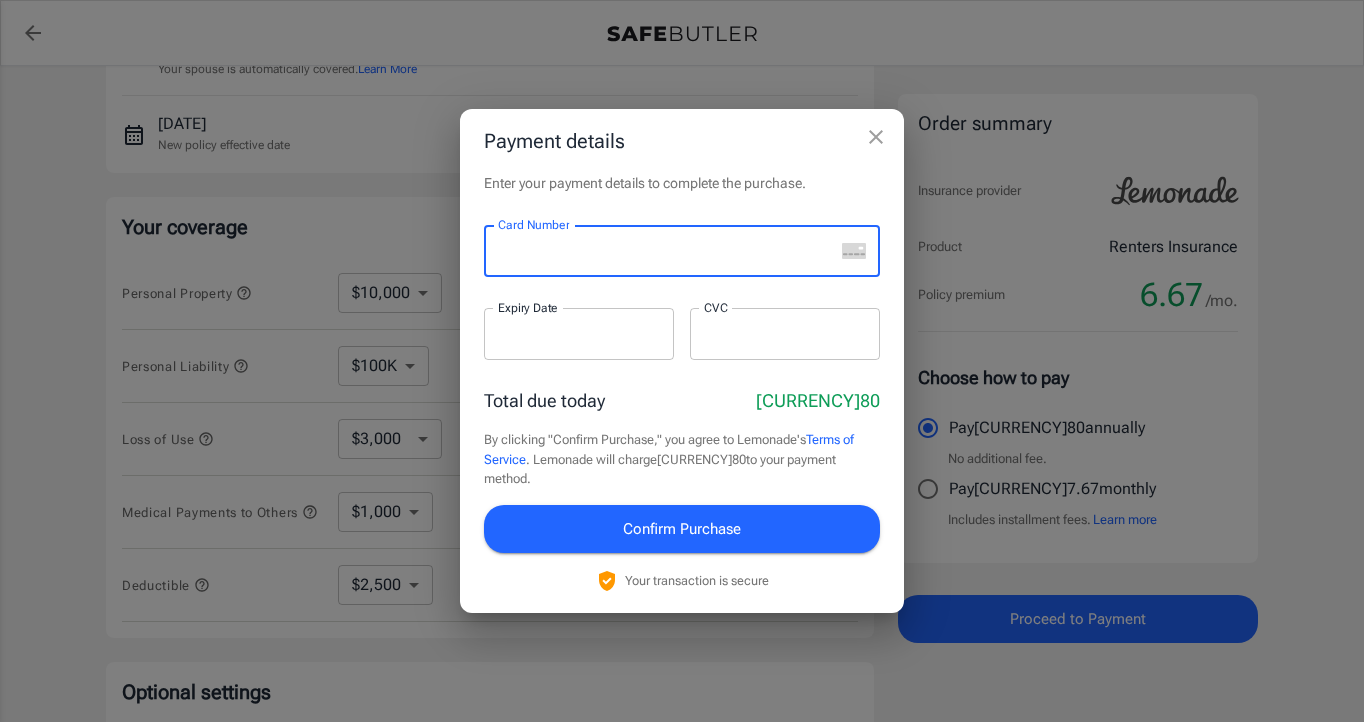 click 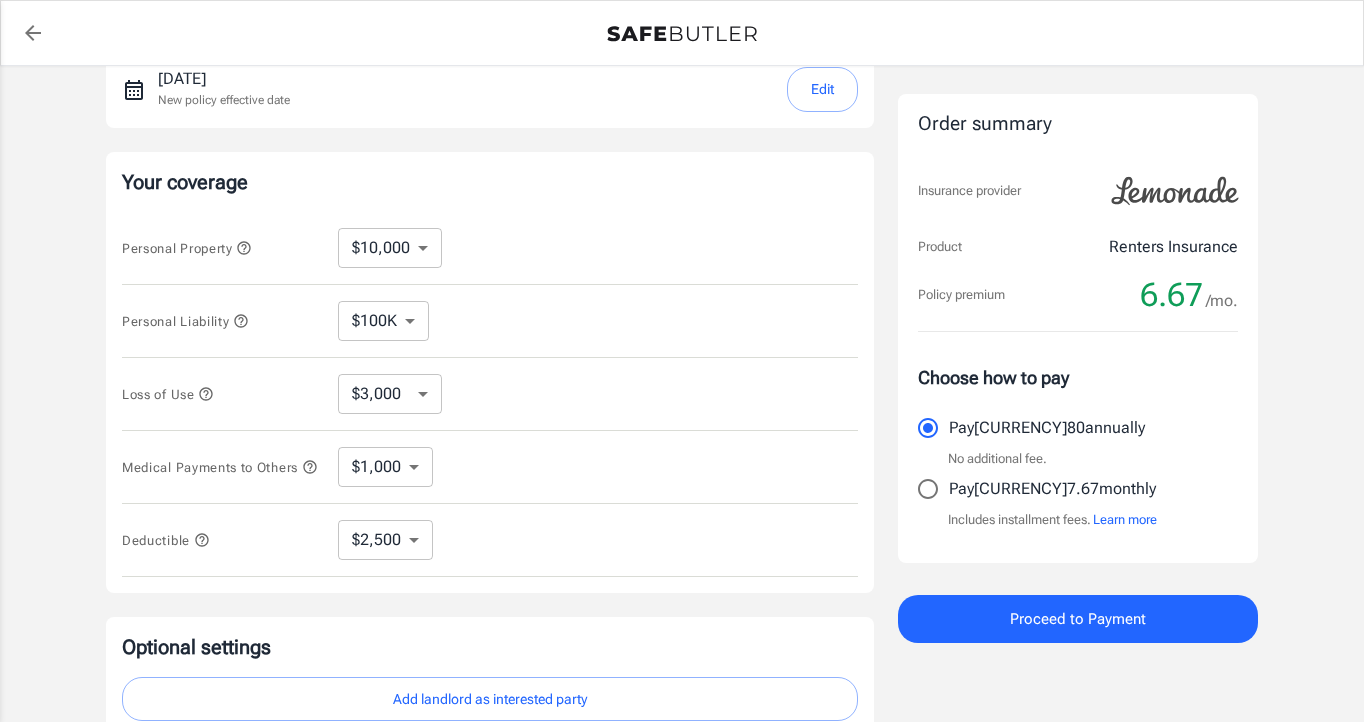 scroll, scrollTop: 309, scrollLeft: 0, axis: vertical 